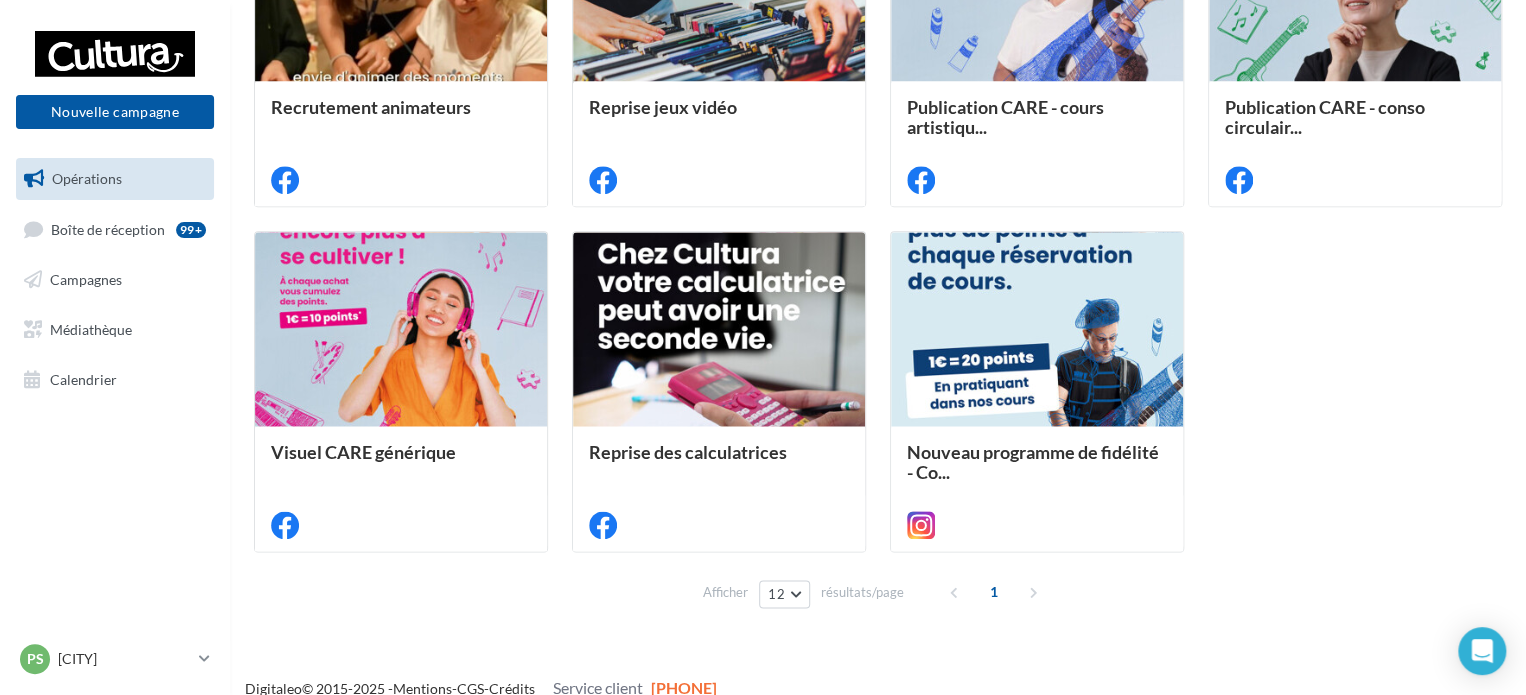scroll, scrollTop: 1063, scrollLeft: 0, axis: vertical 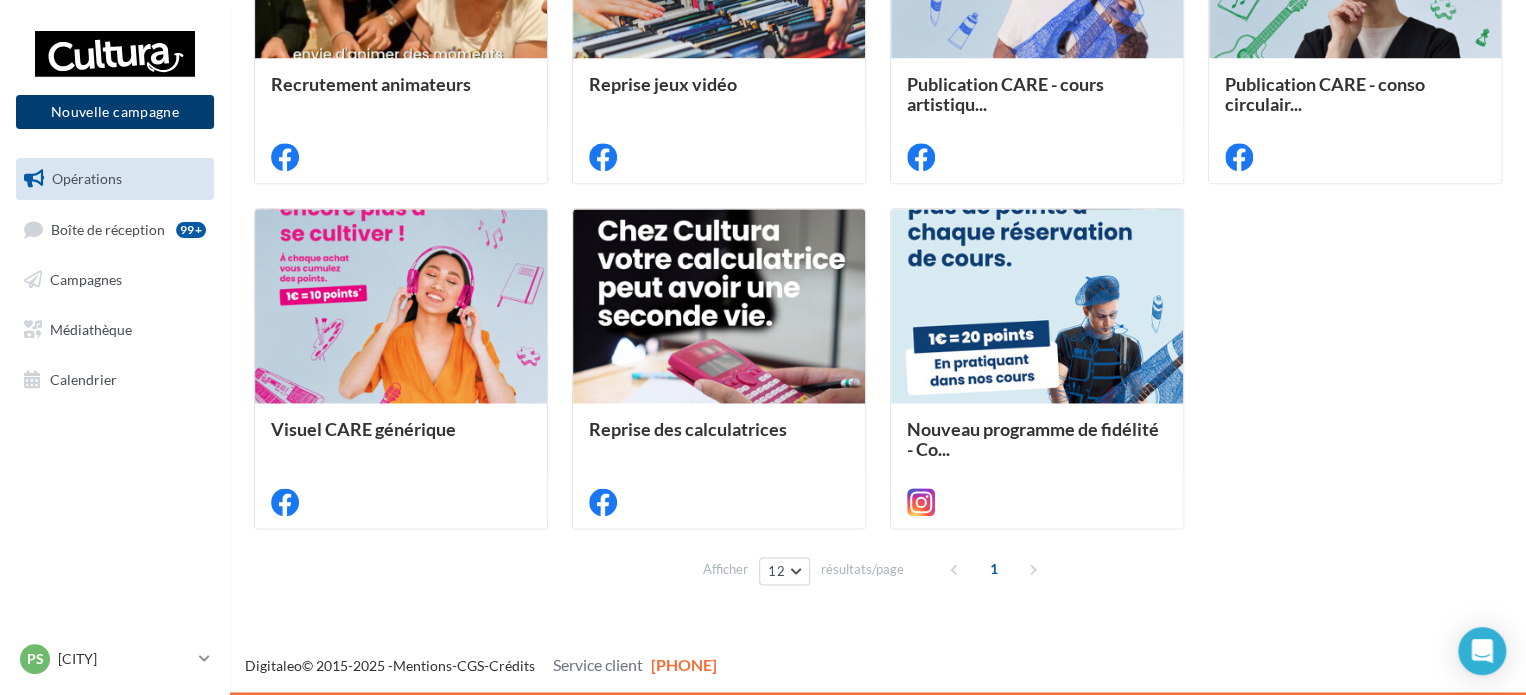 click on "Nouvelle campagne" at bounding box center (115, 112) 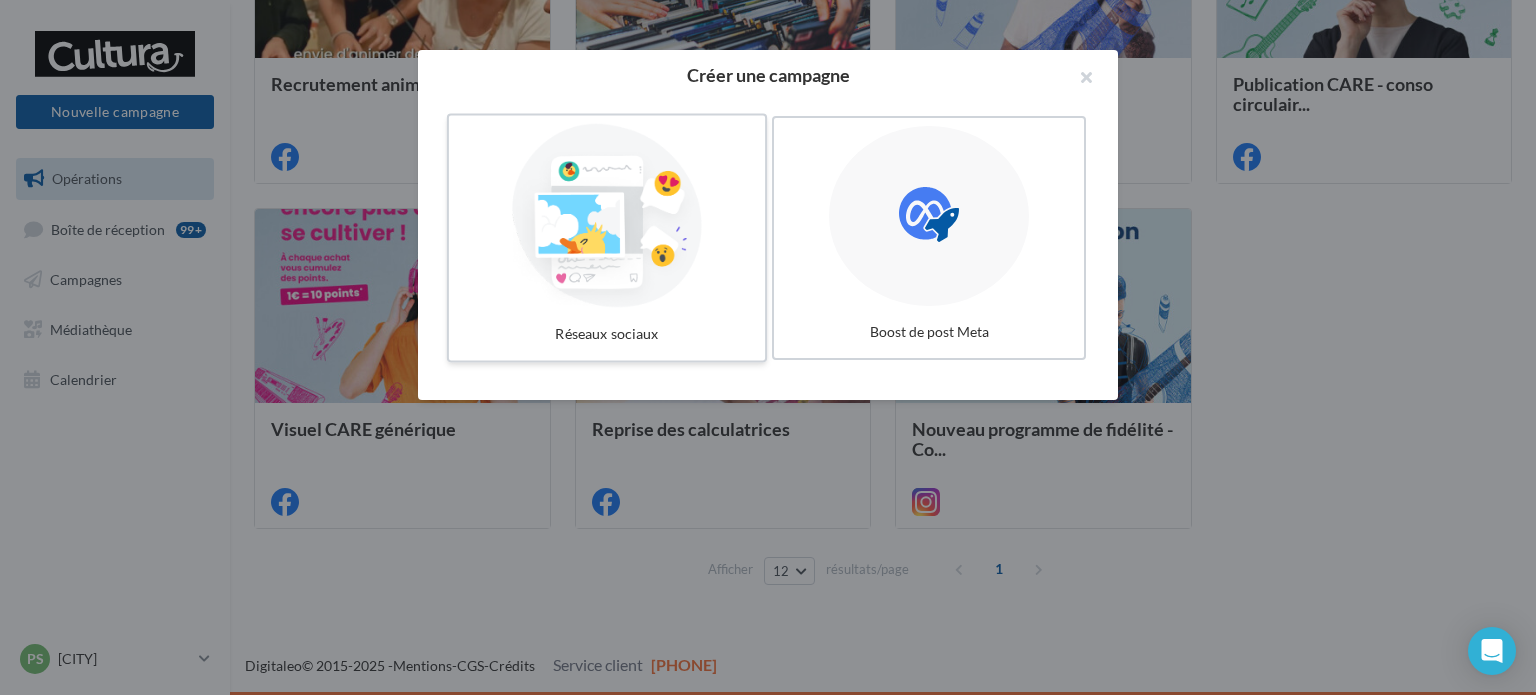 click at bounding box center [607, 216] 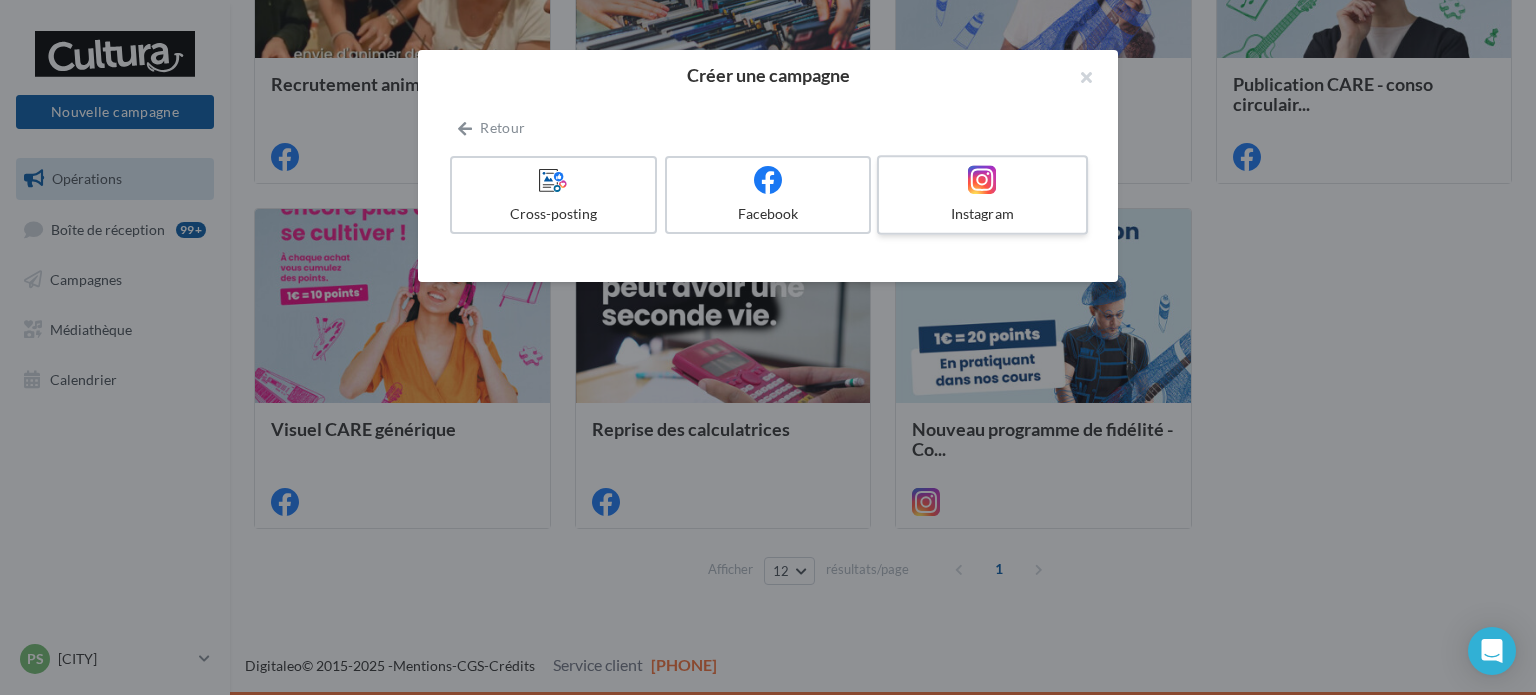click at bounding box center (982, 180) 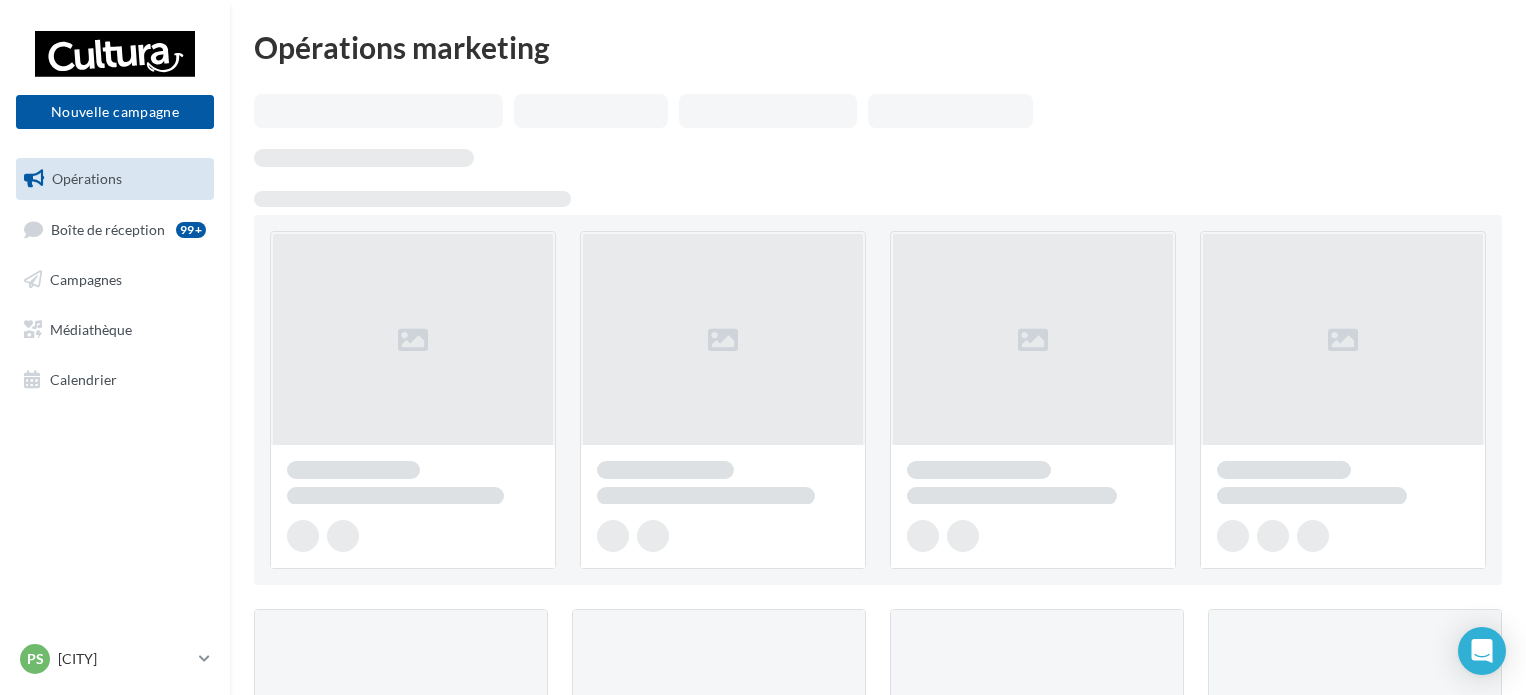 scroll, scrollTop: 1061, scrollLeft: 0, axis: vertical 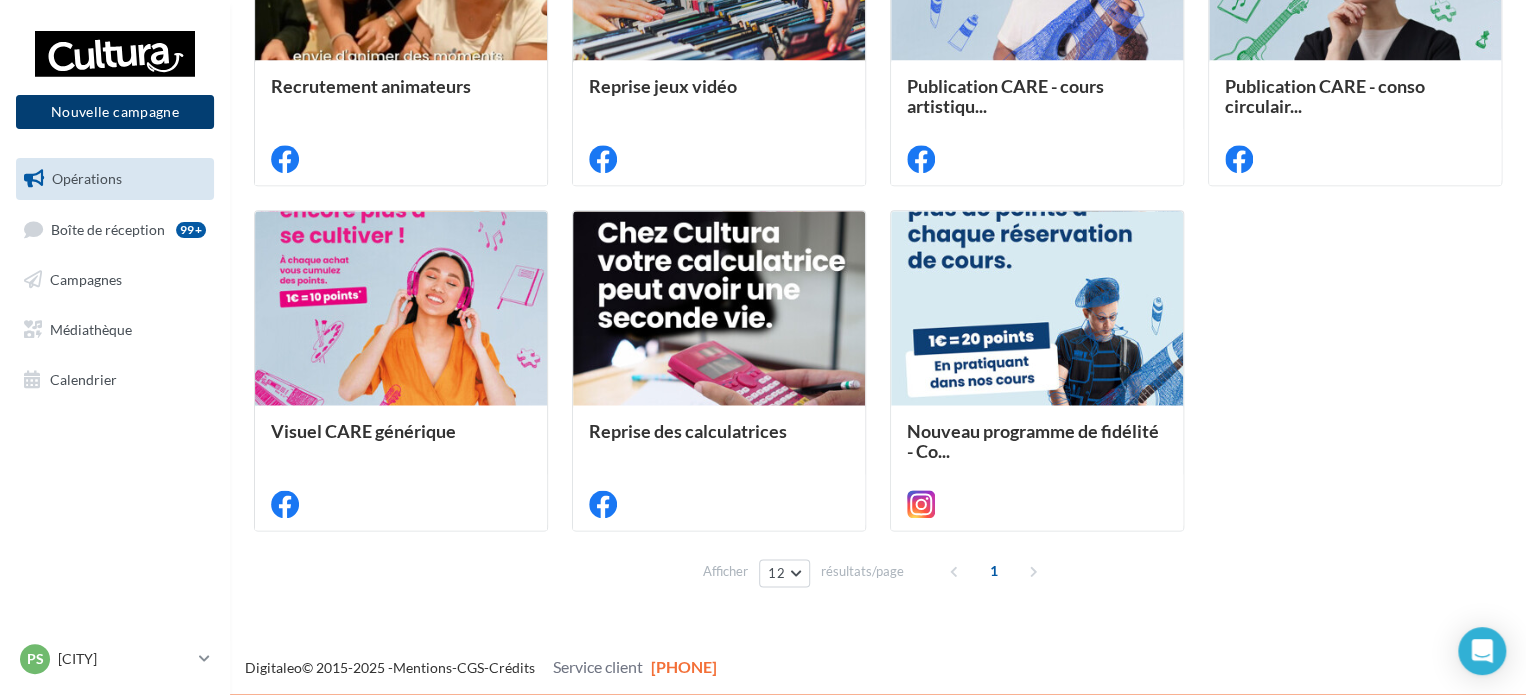 click on "Nouvelle campagne" at bounding box center [115, 112] 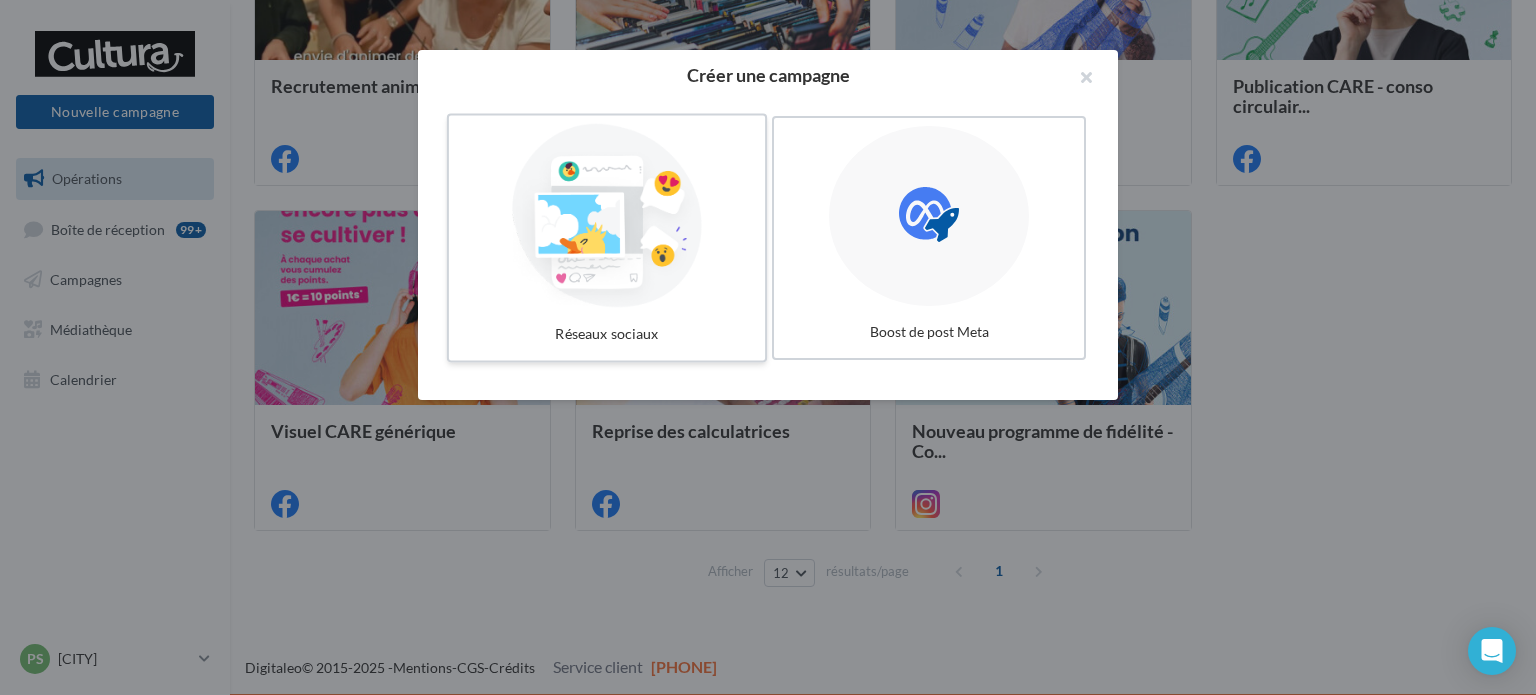 click at bounding box center [607, 216] 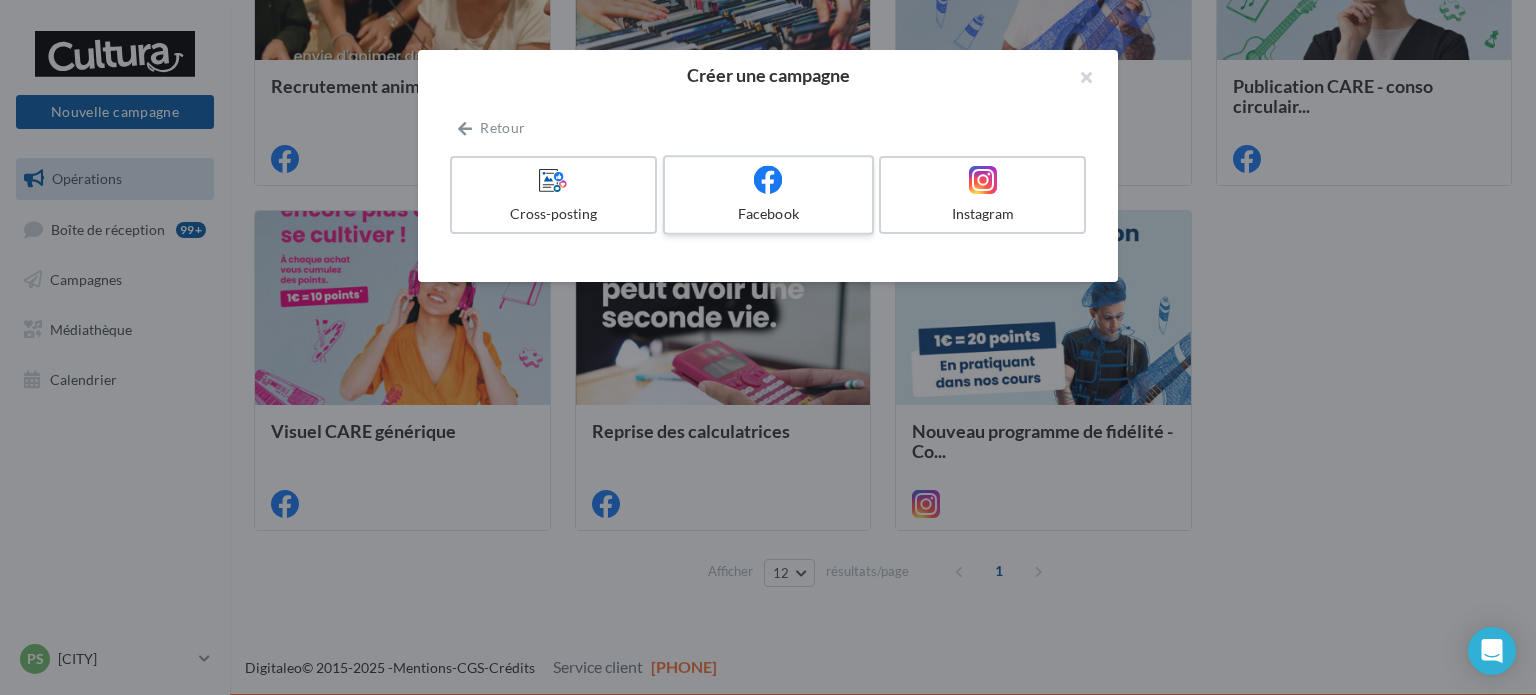 click on "Facebook" at bounding box center (768, 214) 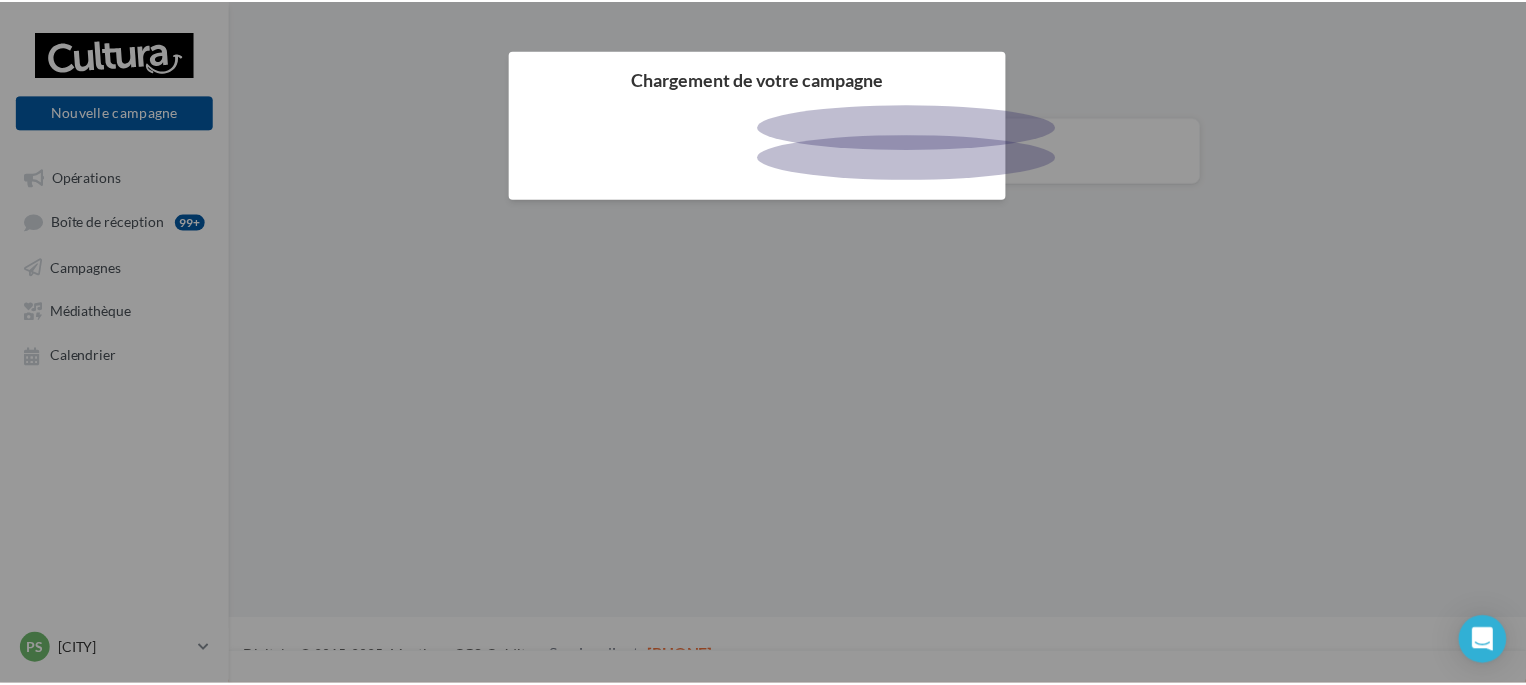 scroll, scrollTop: 0, scrollLeft: 0, axis: both 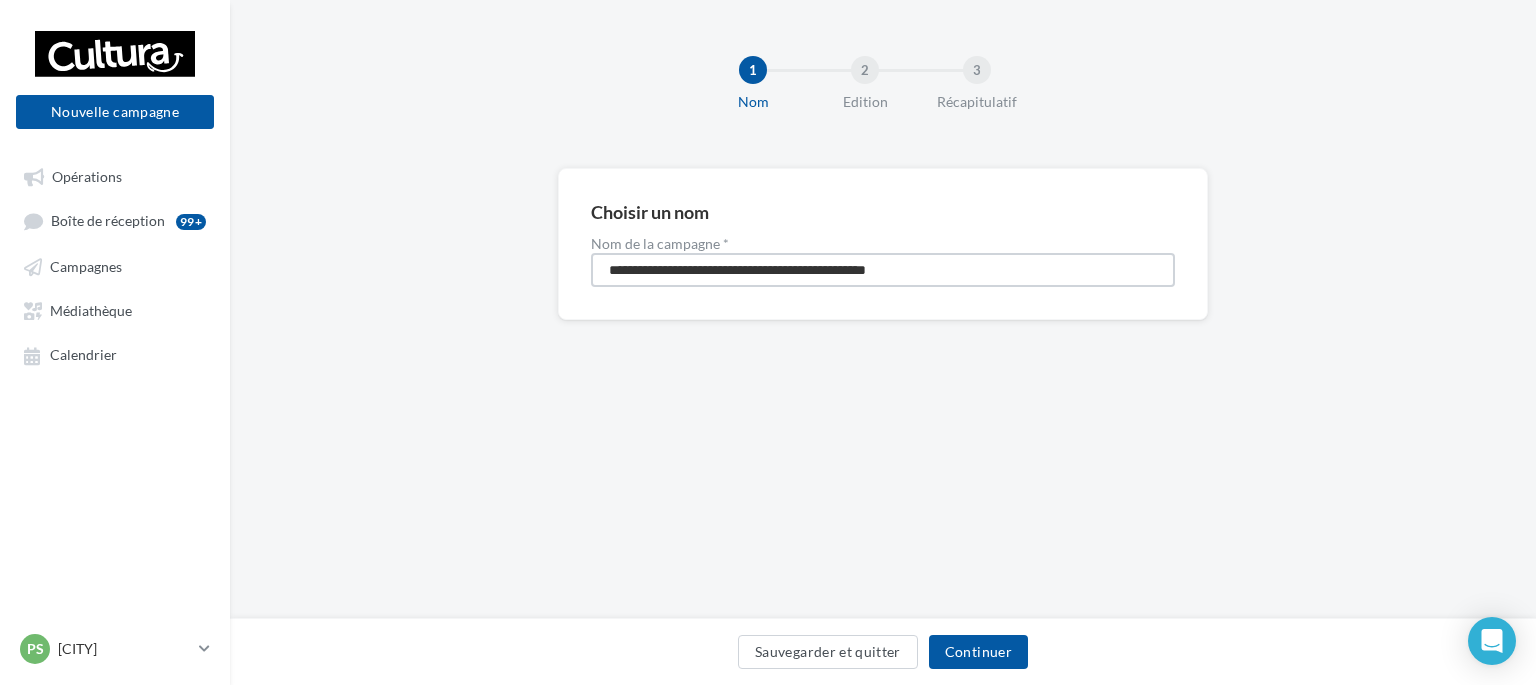 click on "**********" at bounding box center [883, 270] 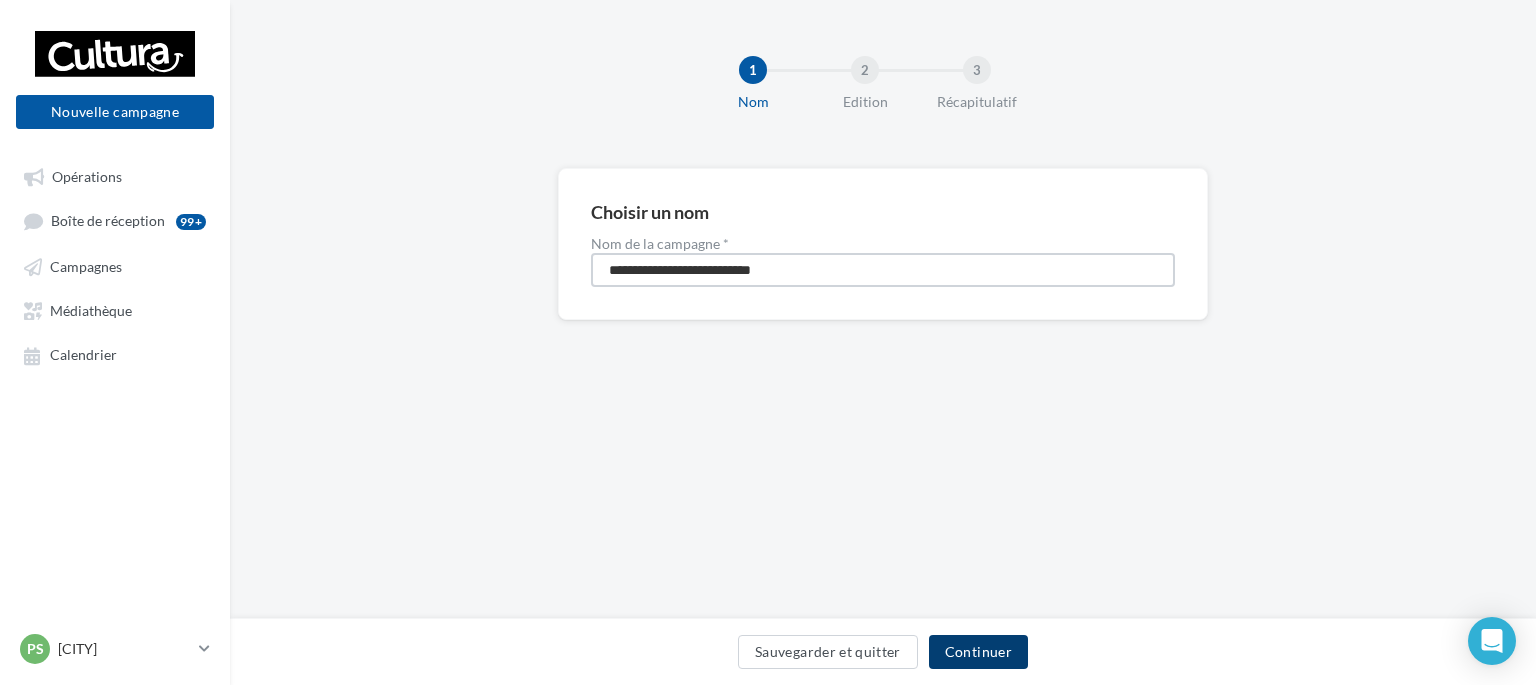 type on "**********" 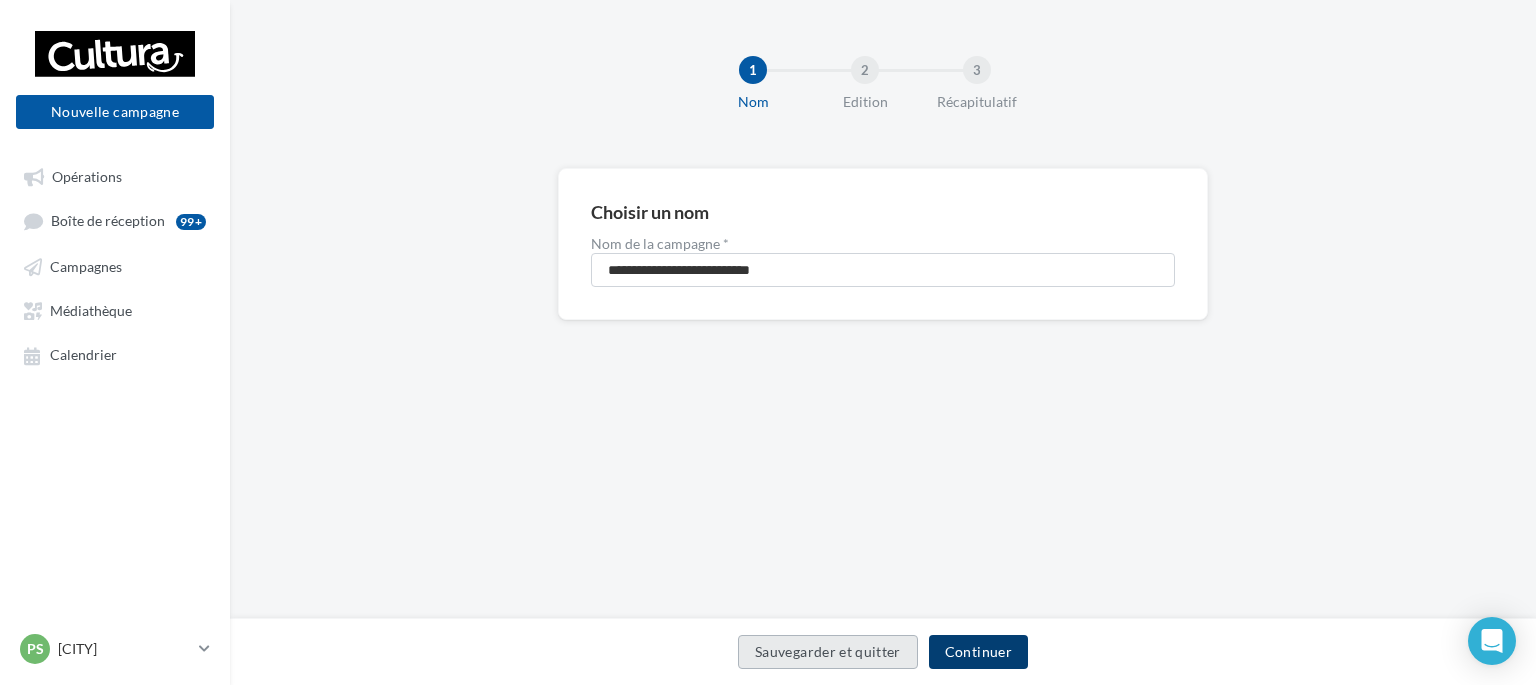 click on "Continuer" at bounding box center (978, 652) 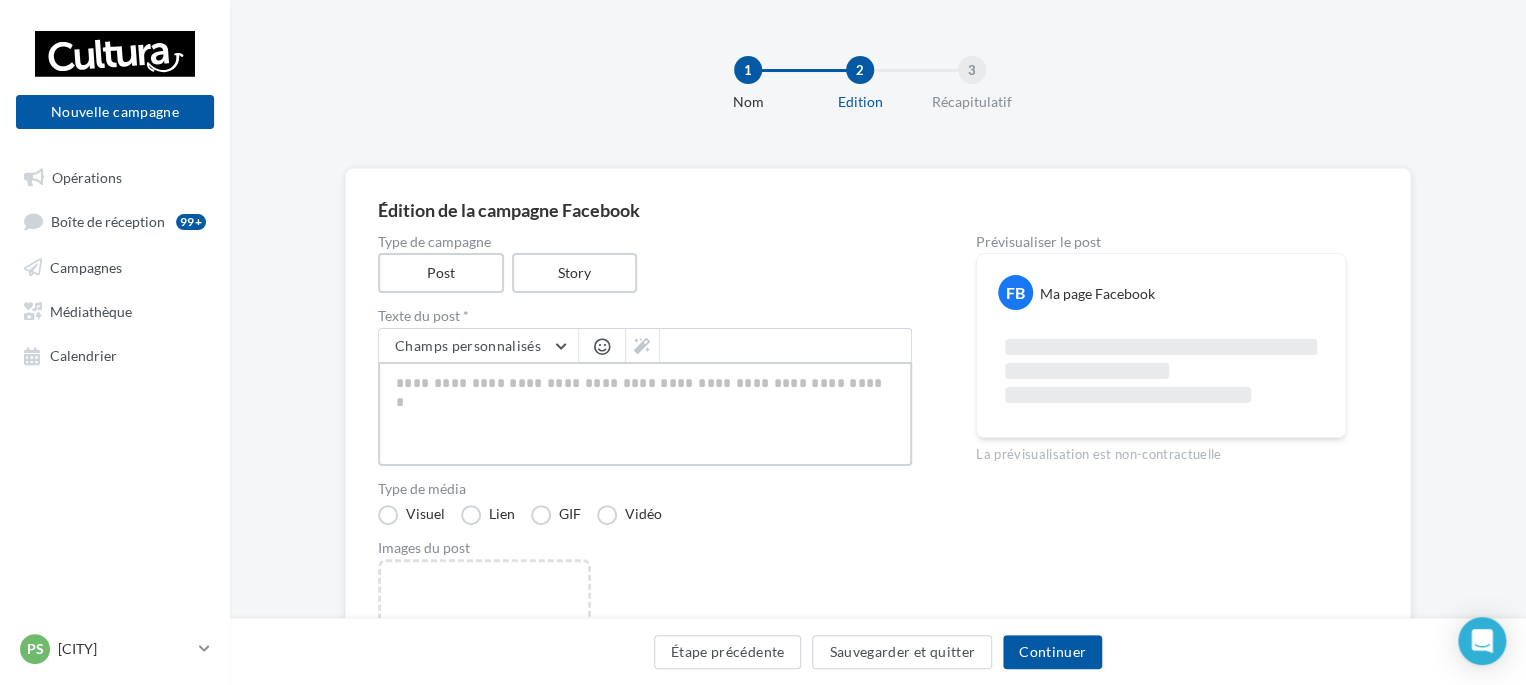 click at bounding box center [645, 414] 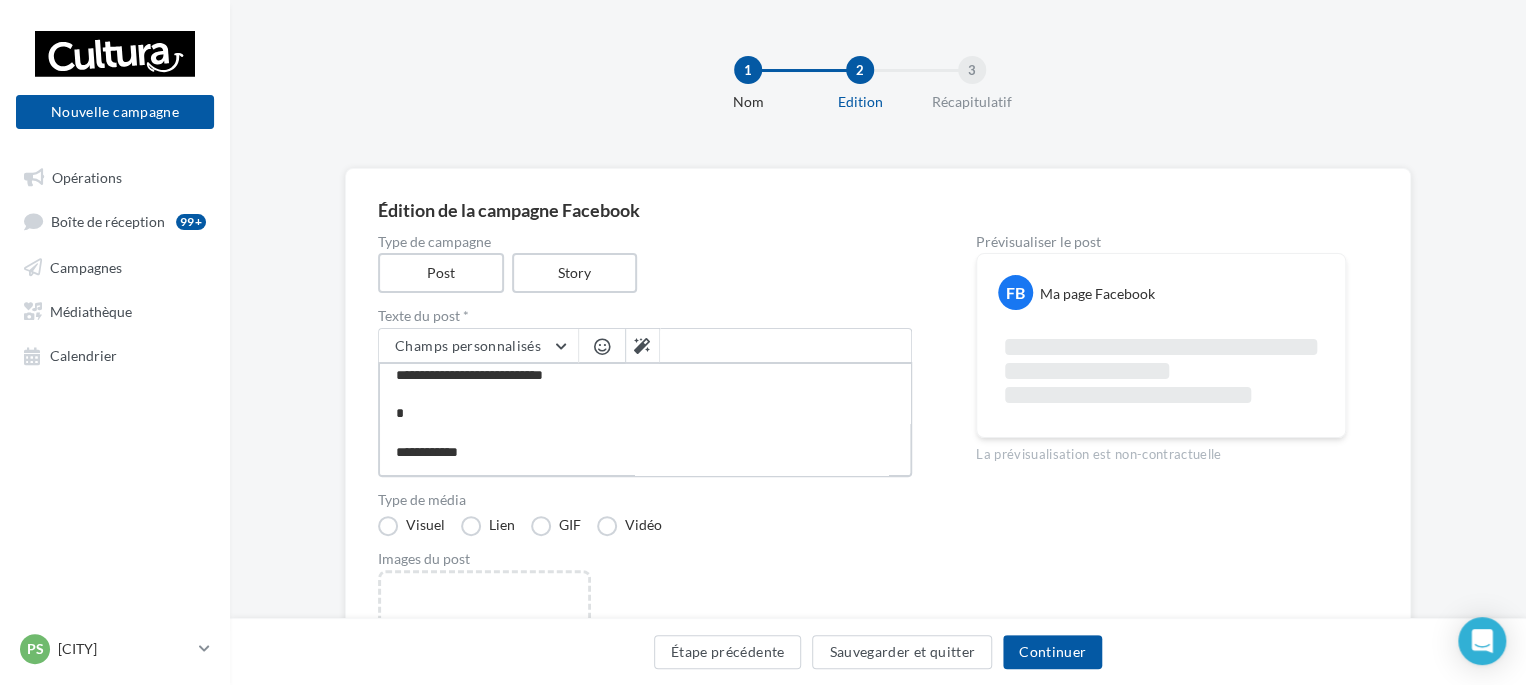 scroll, scrollTop: 500, scrollLeft: 0, axis: vertical 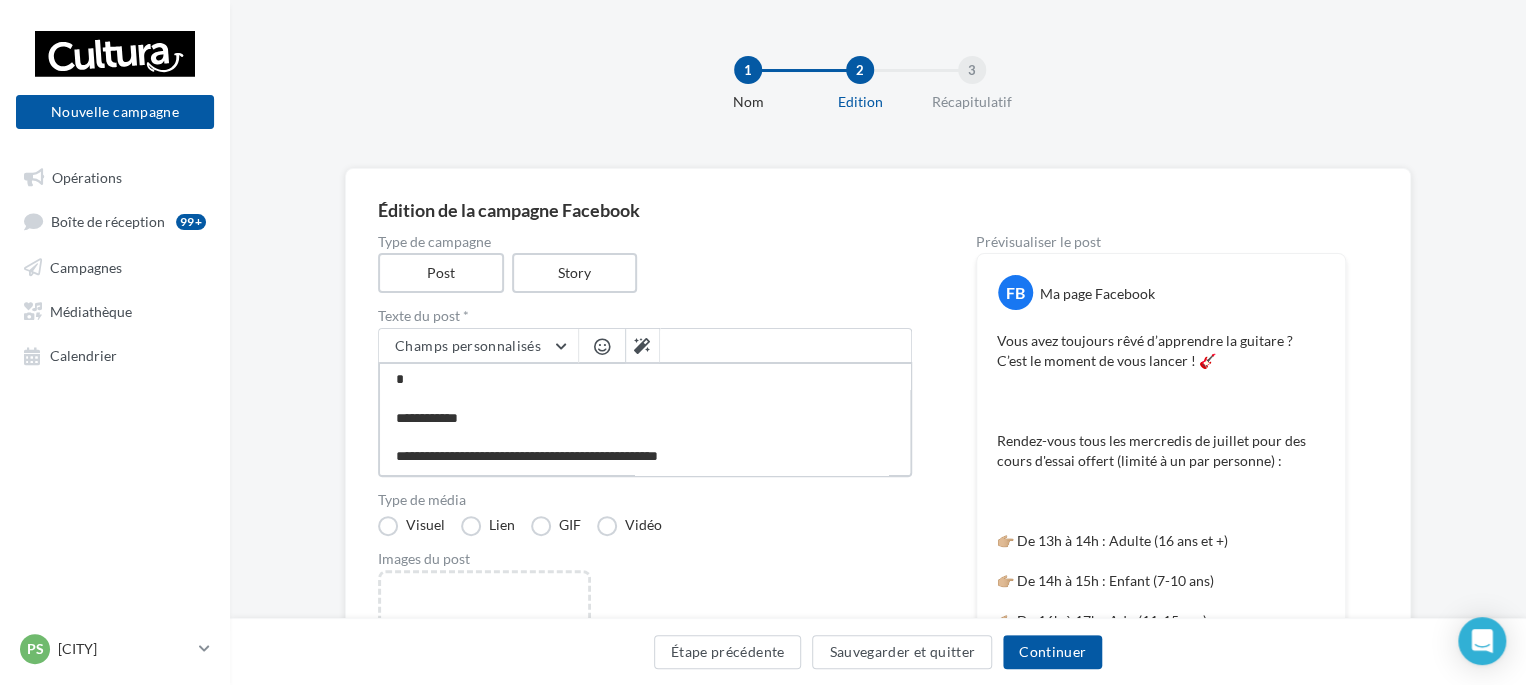 drag, startPoint x: 391, startPoint y: 382, endPoint x: 909, endPoint y: 484, distance: 527.94696 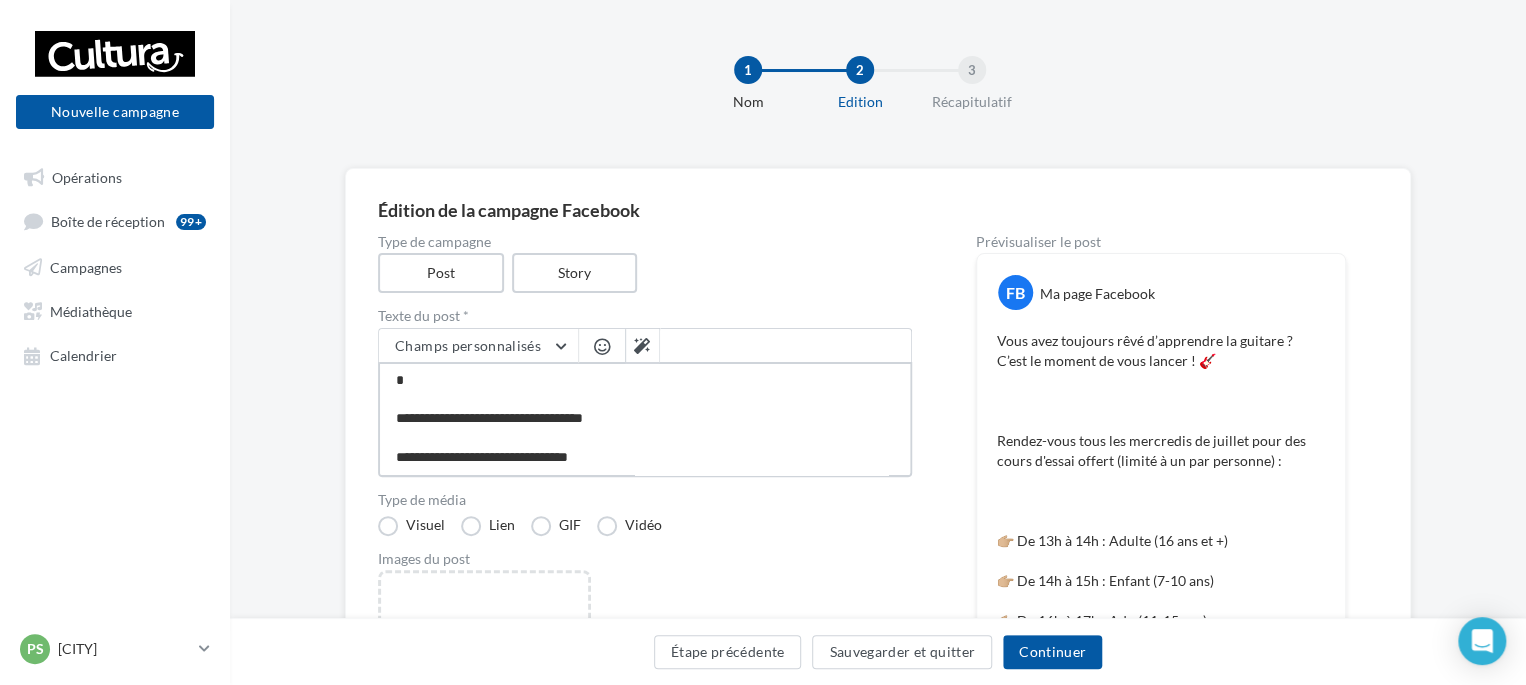 scroll, scrollTop: 308, scrollLeft: 0, axis: vertical 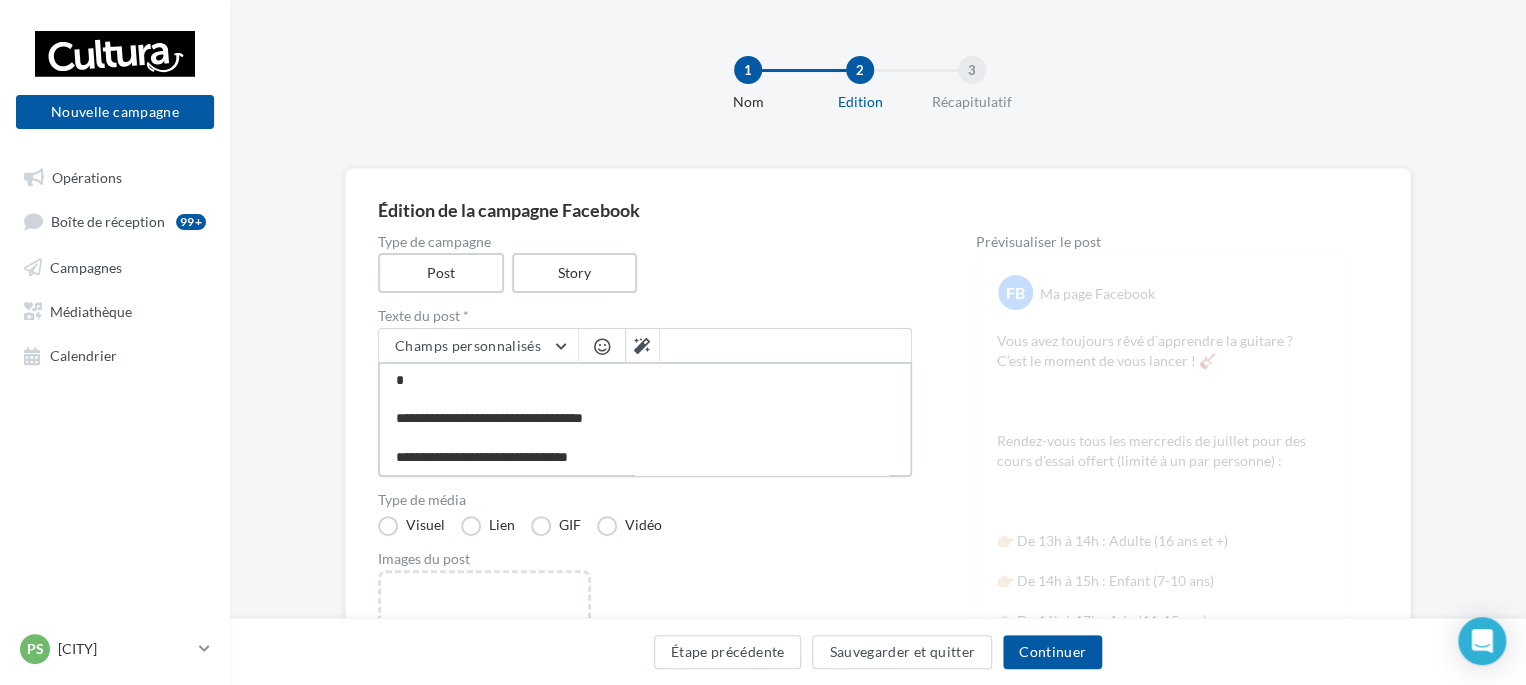 click on "**********" at bounding box center (645, 419) 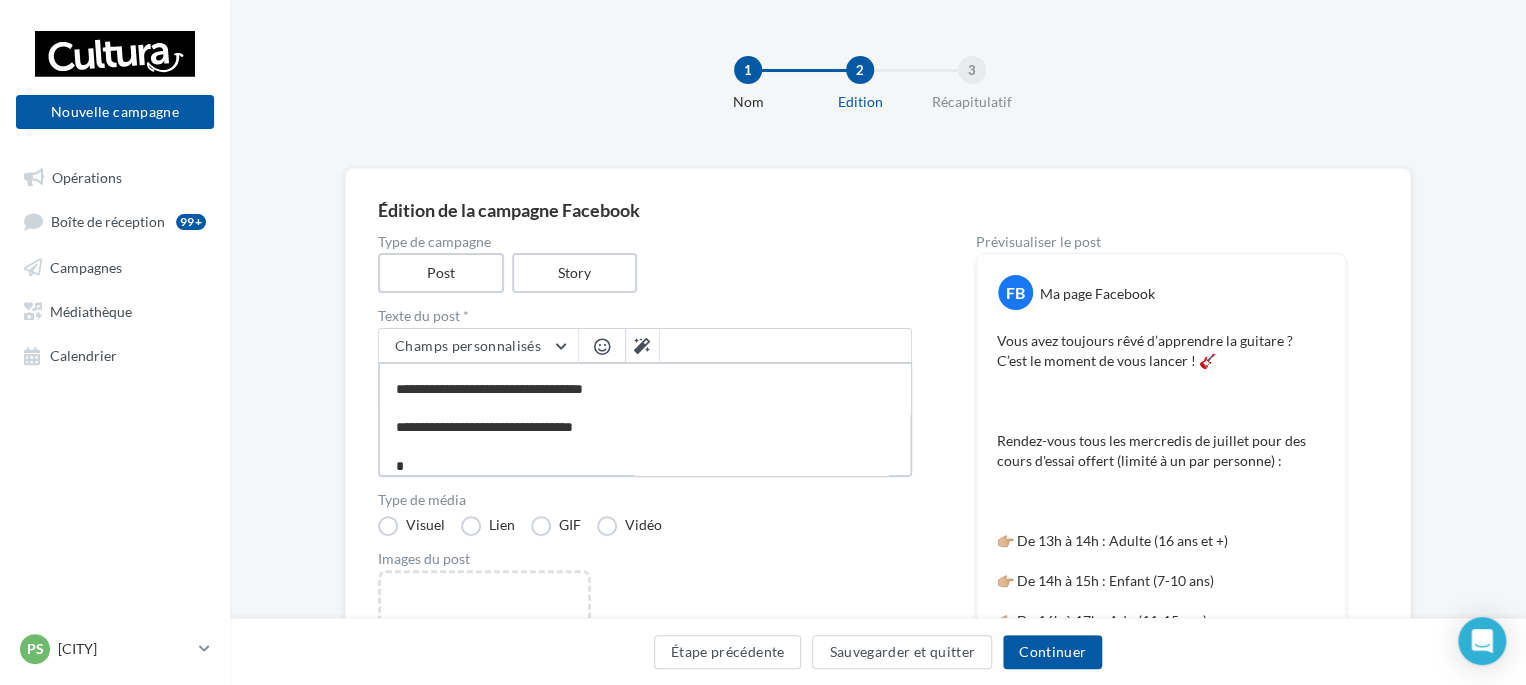 scroll, scrollTop: 0, scrollLeft: 0, axis: both 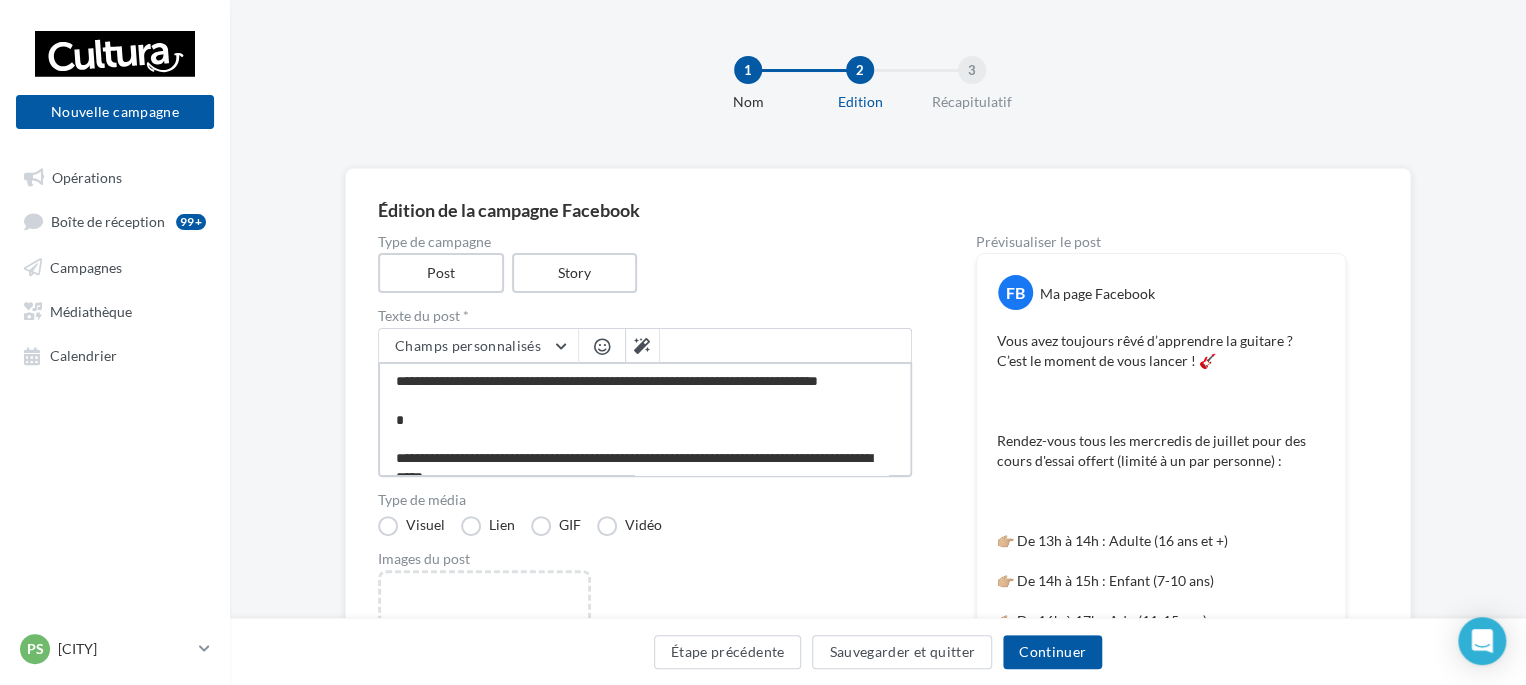 click on "**********" at bounding box center [645, 419] 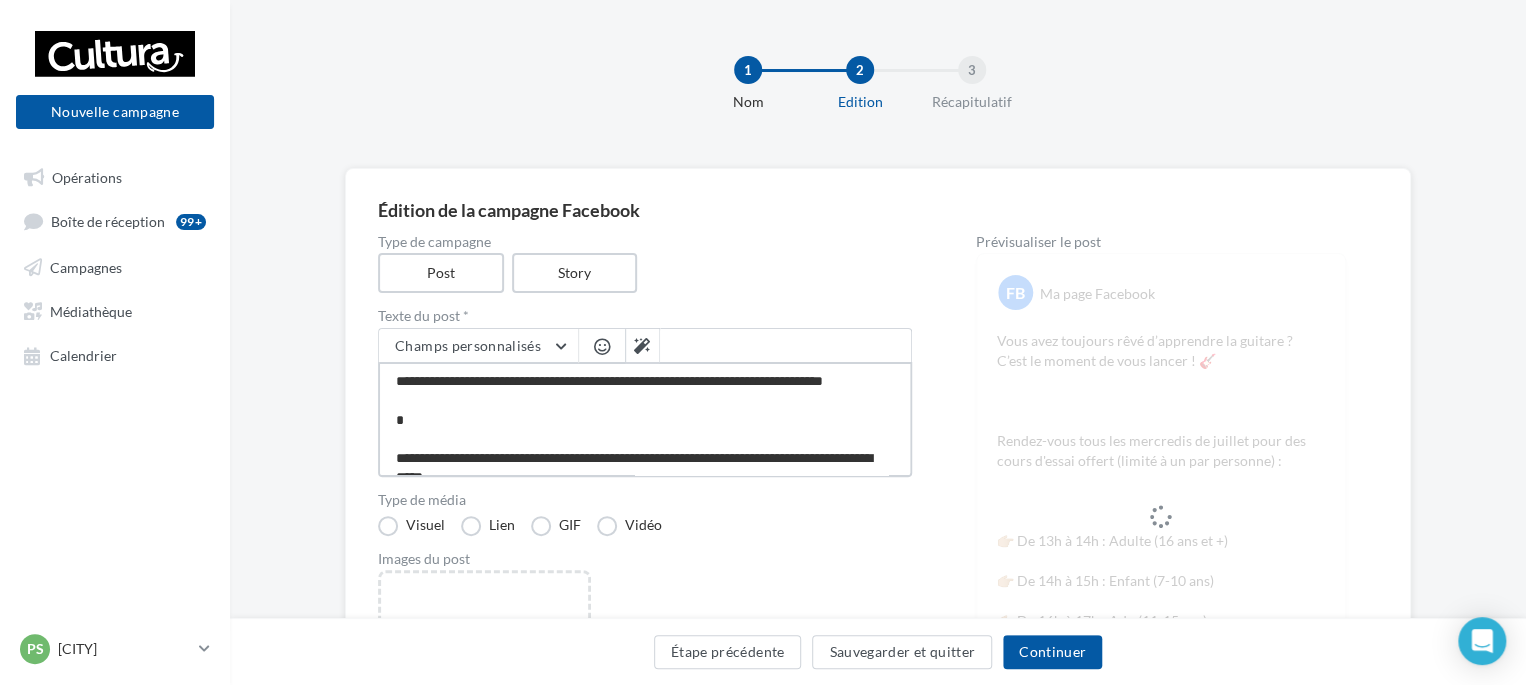 click on "**********" at bounding box center (645, 419) 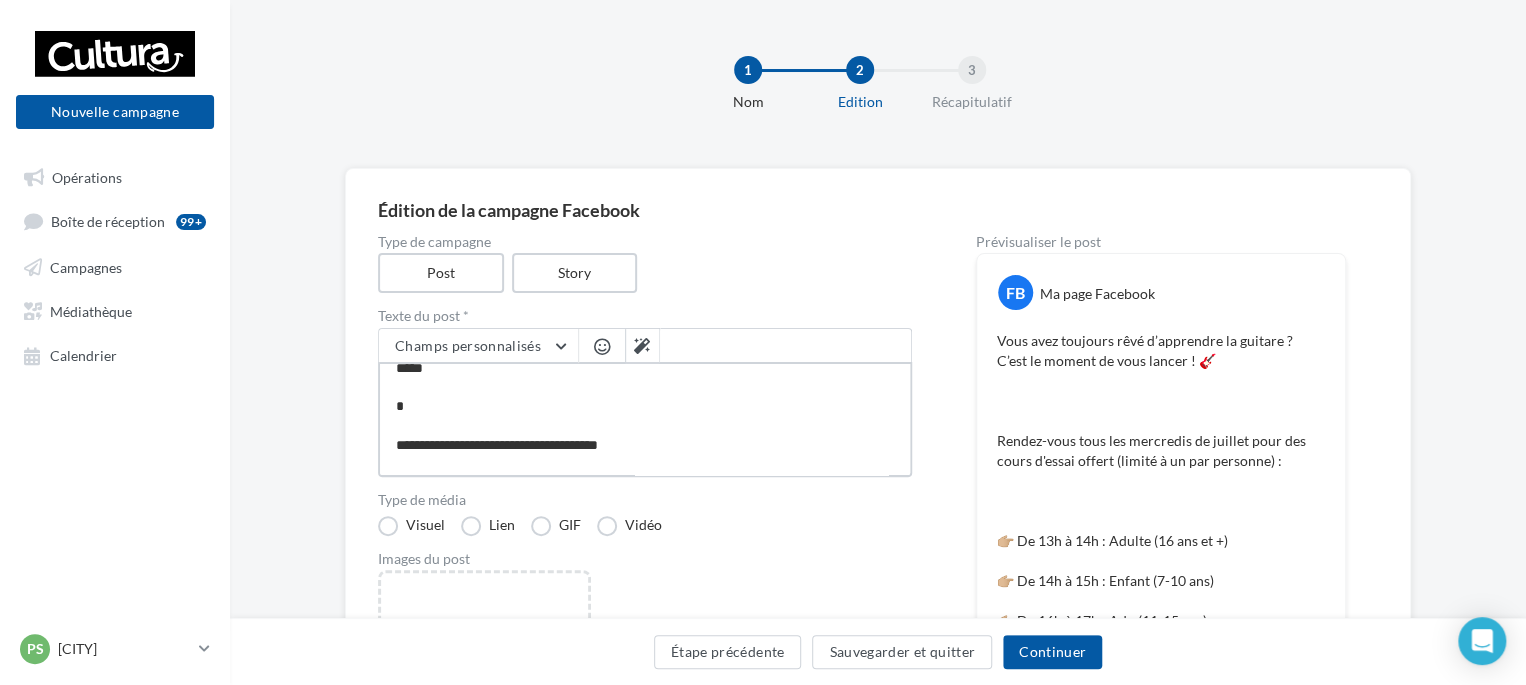 scroll, scrollTop: 100, scrollLeft: 0, axis: vertical 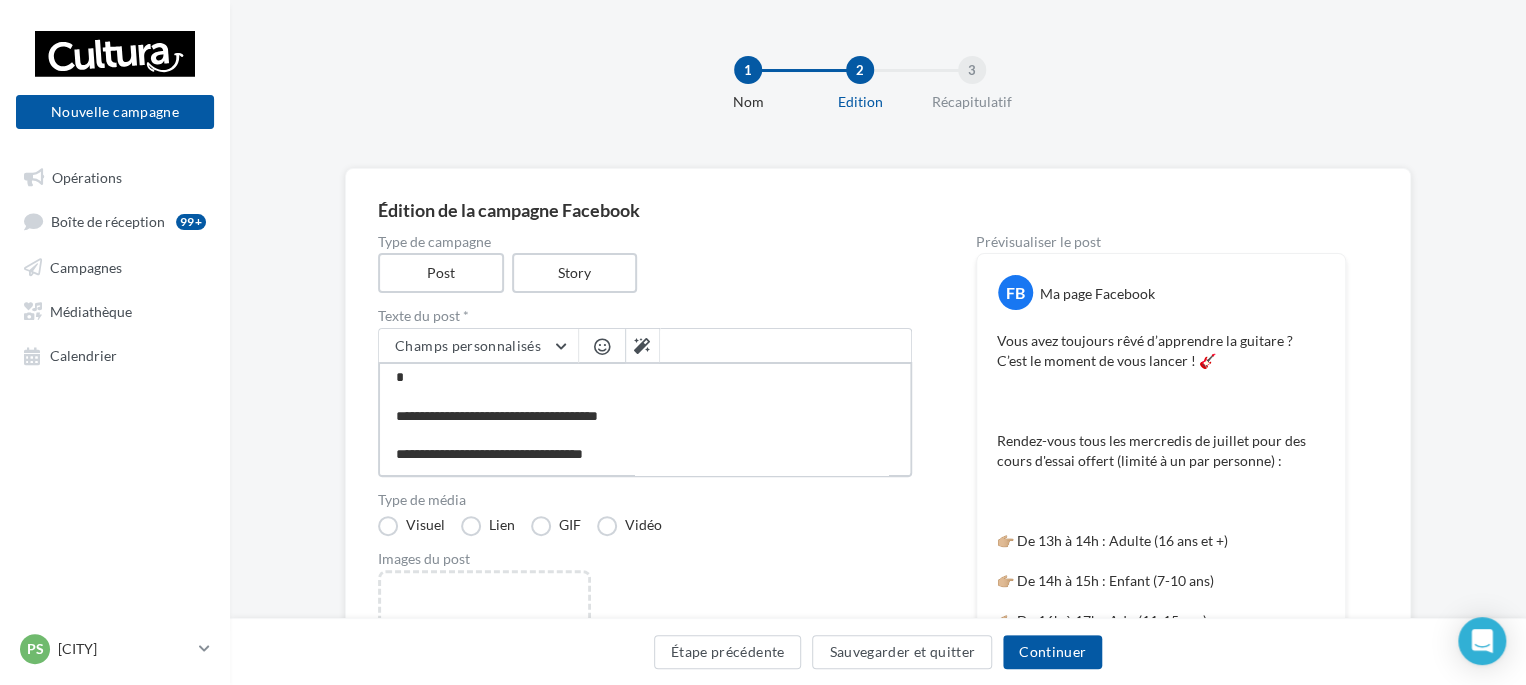 click on "**********" at bounding box center (645, 419) 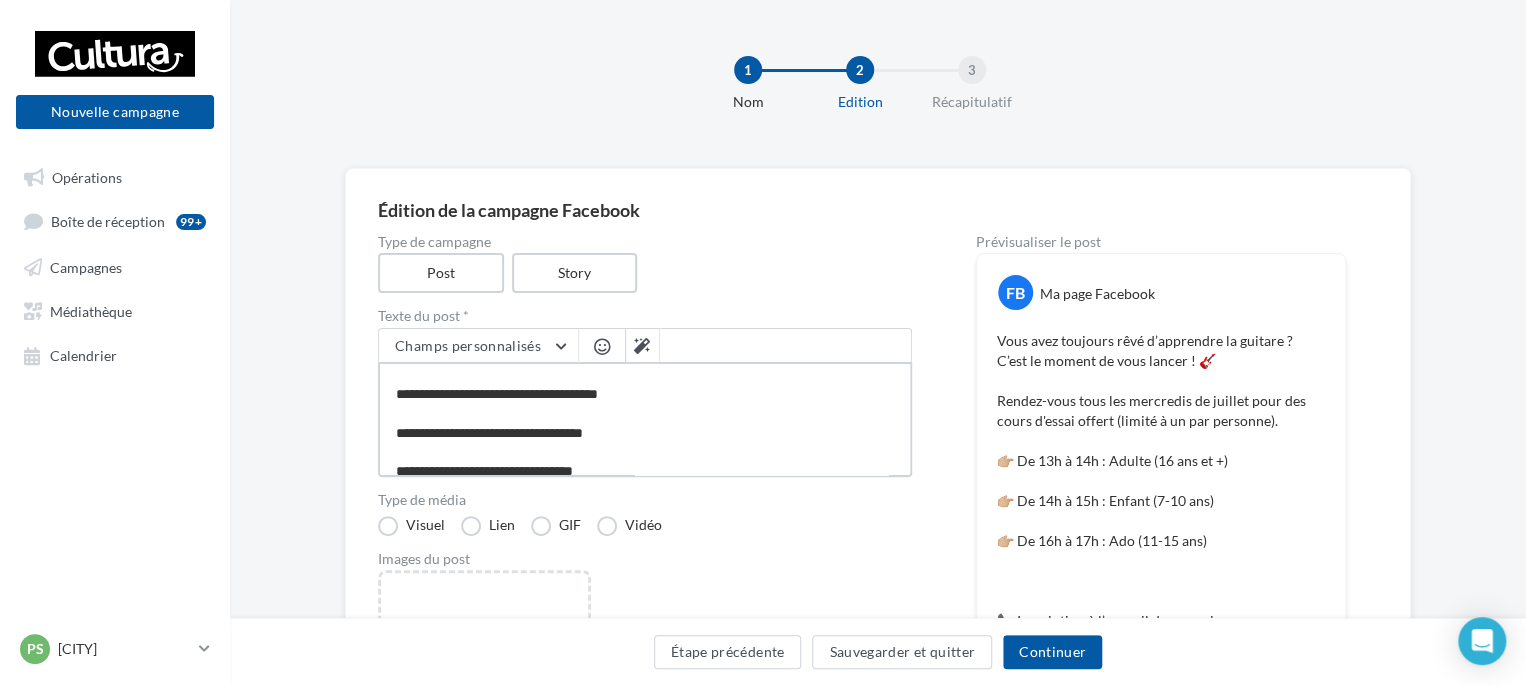 scroll, scrollTop: 100, scrollLeft: 0, axis: vertical 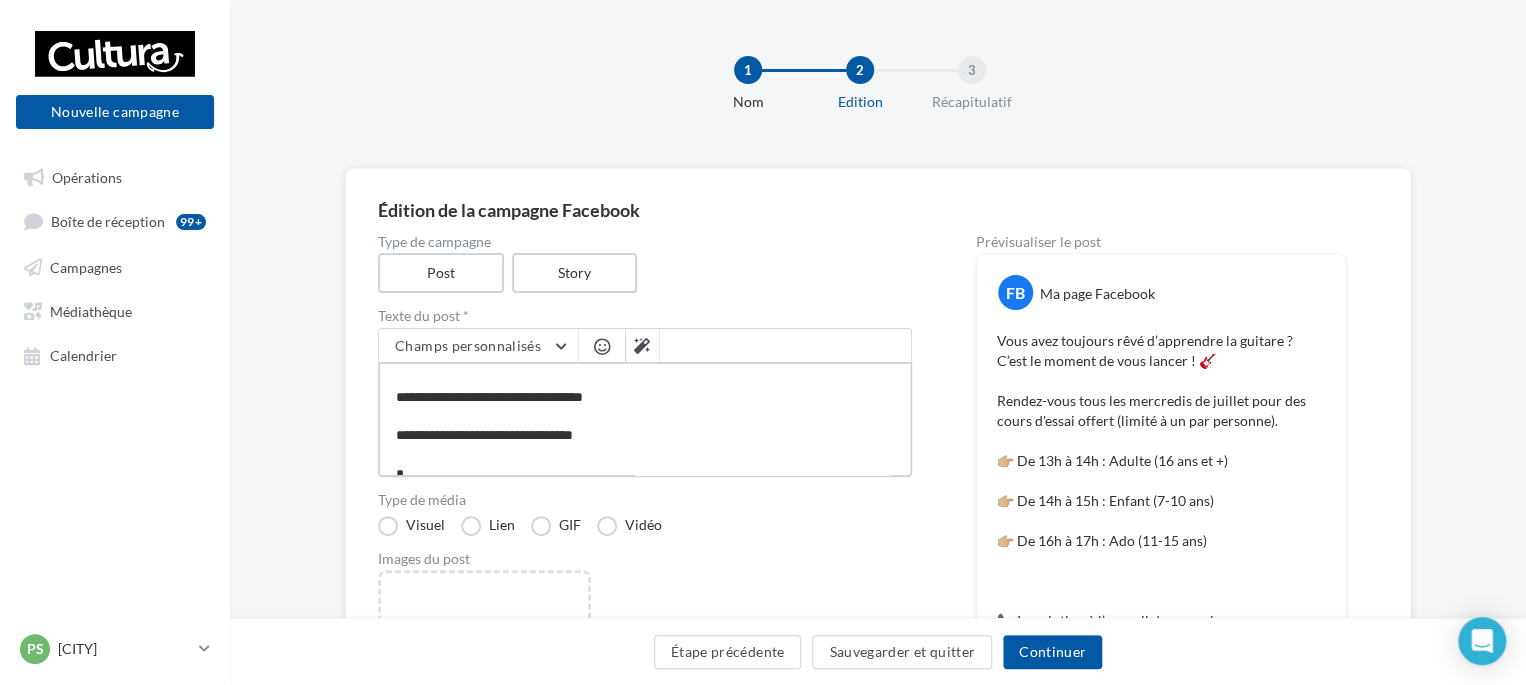 click on "**********" at bounding box center [645, 419] 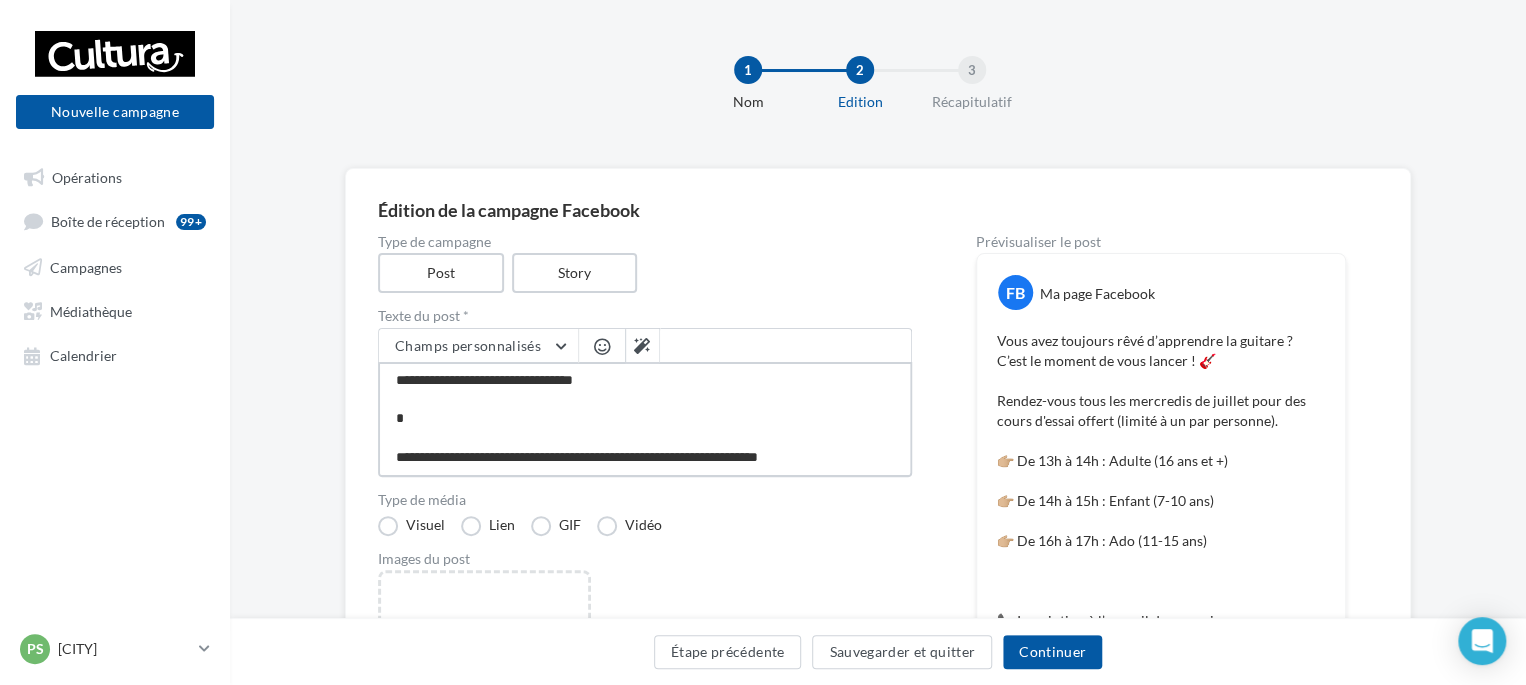 scroll, scrollTop: 154, scrollLeft: 0, axis: vertical 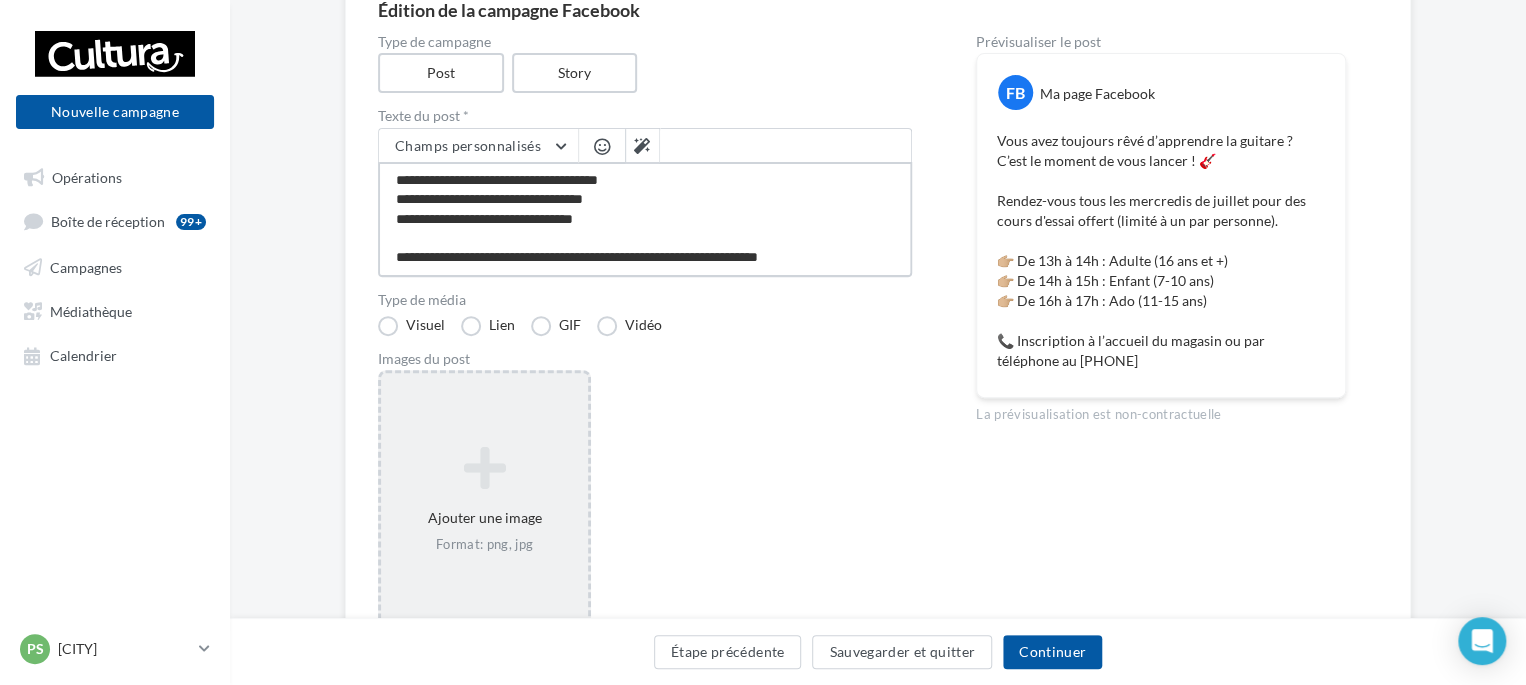 type on "**********" 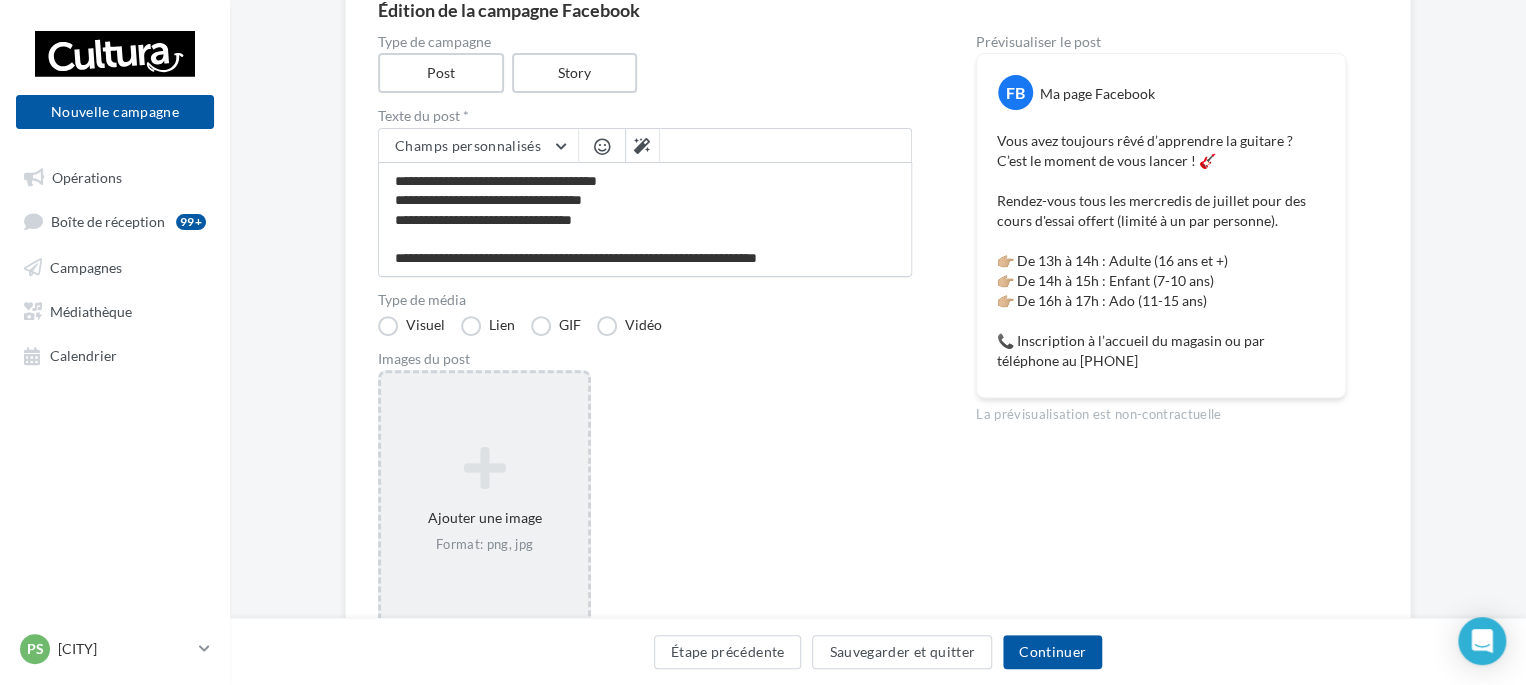 click at bounding box center (484, 468) 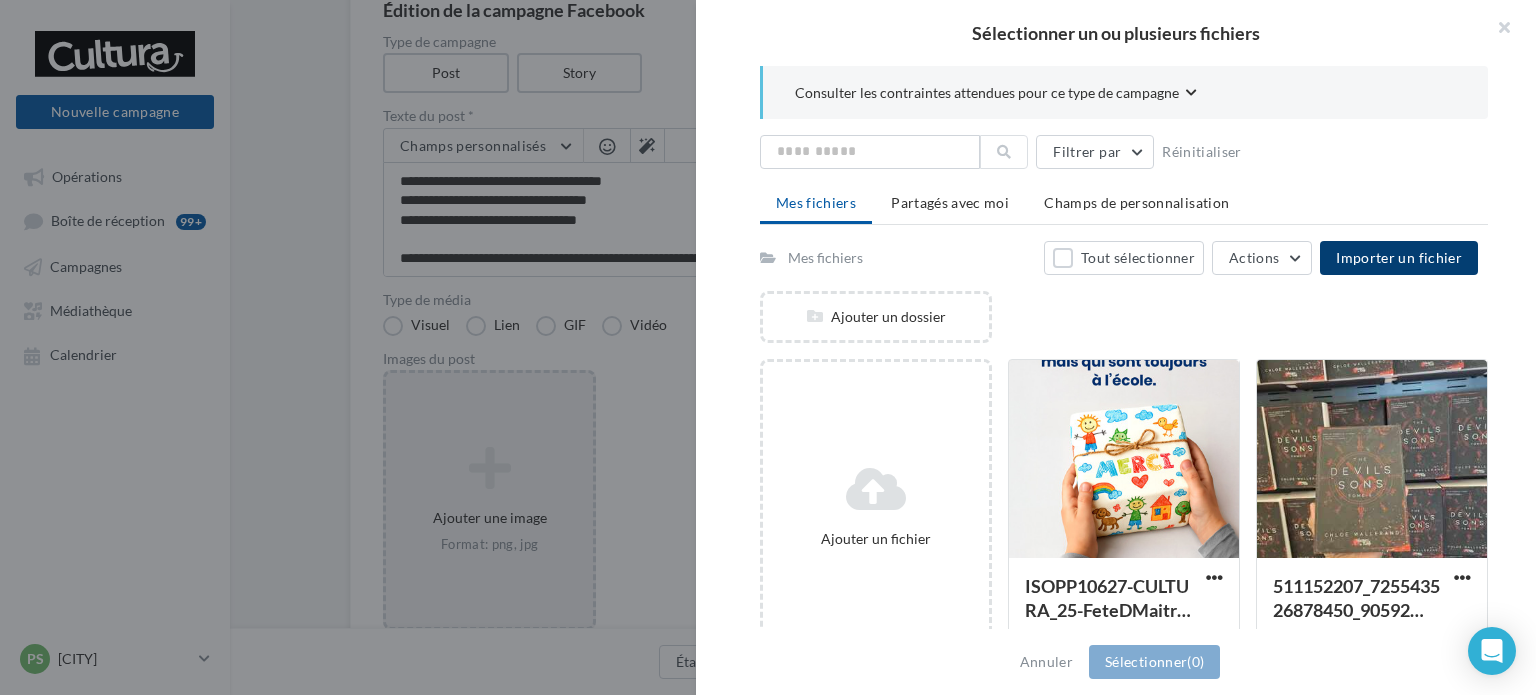 click on "Importer un fichier" at bounding box center [1399, 258] 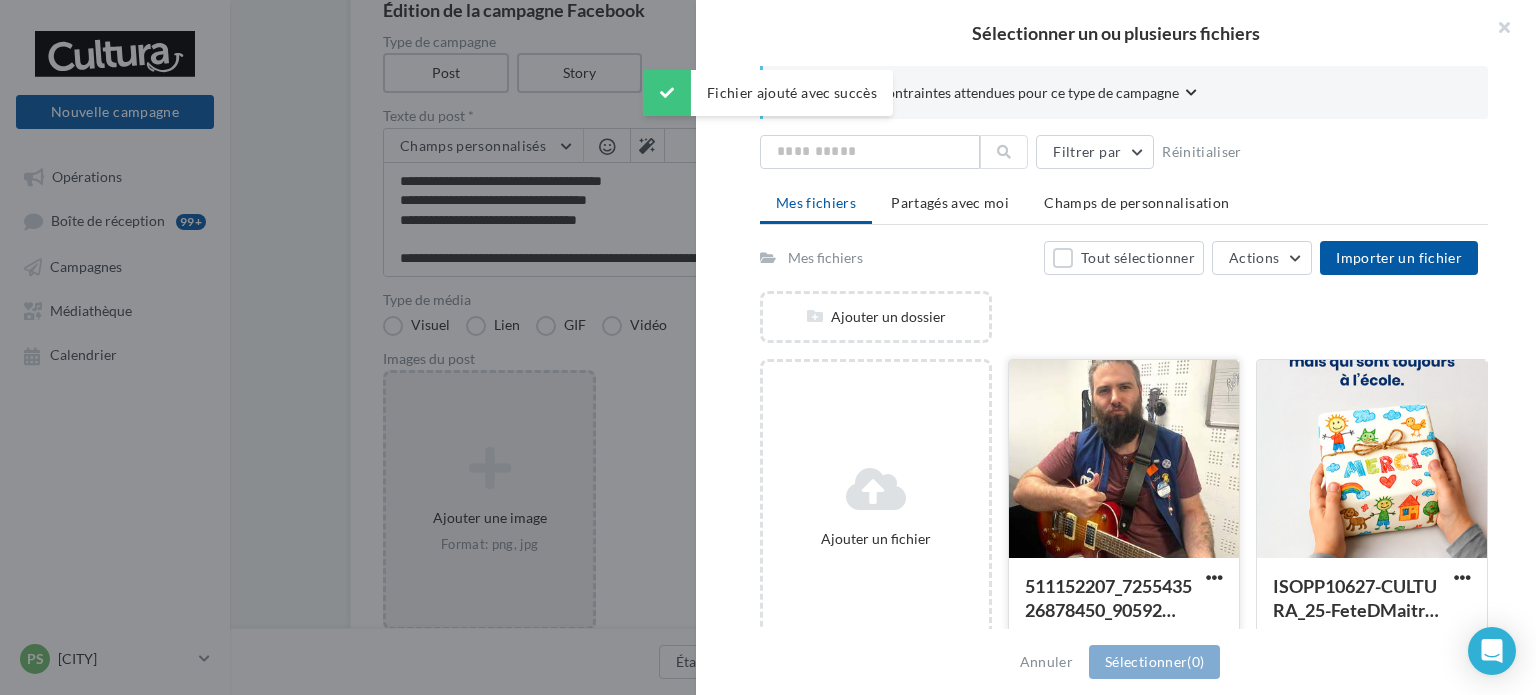 click at bounding box center (1124, 460) 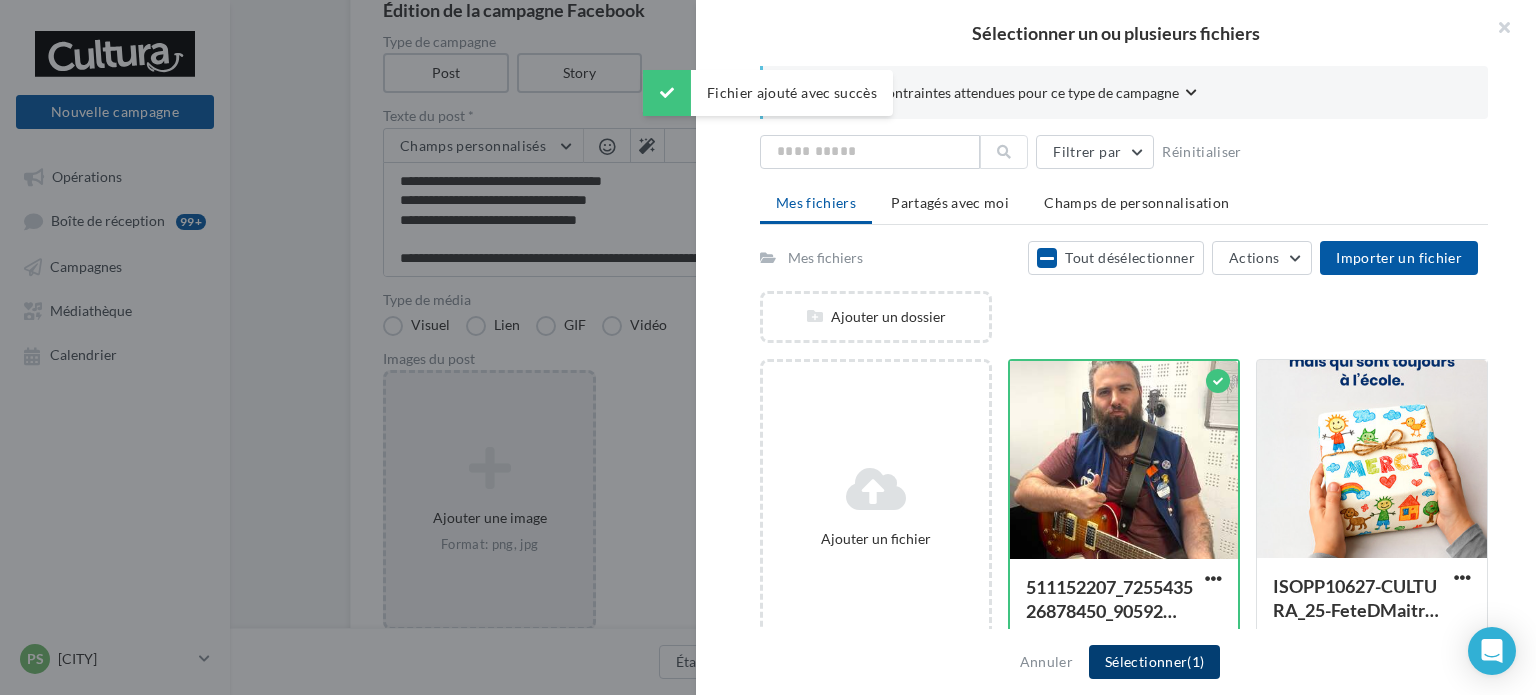 click on "Sélectionner   (1)" at bounding box center (1154, 662) 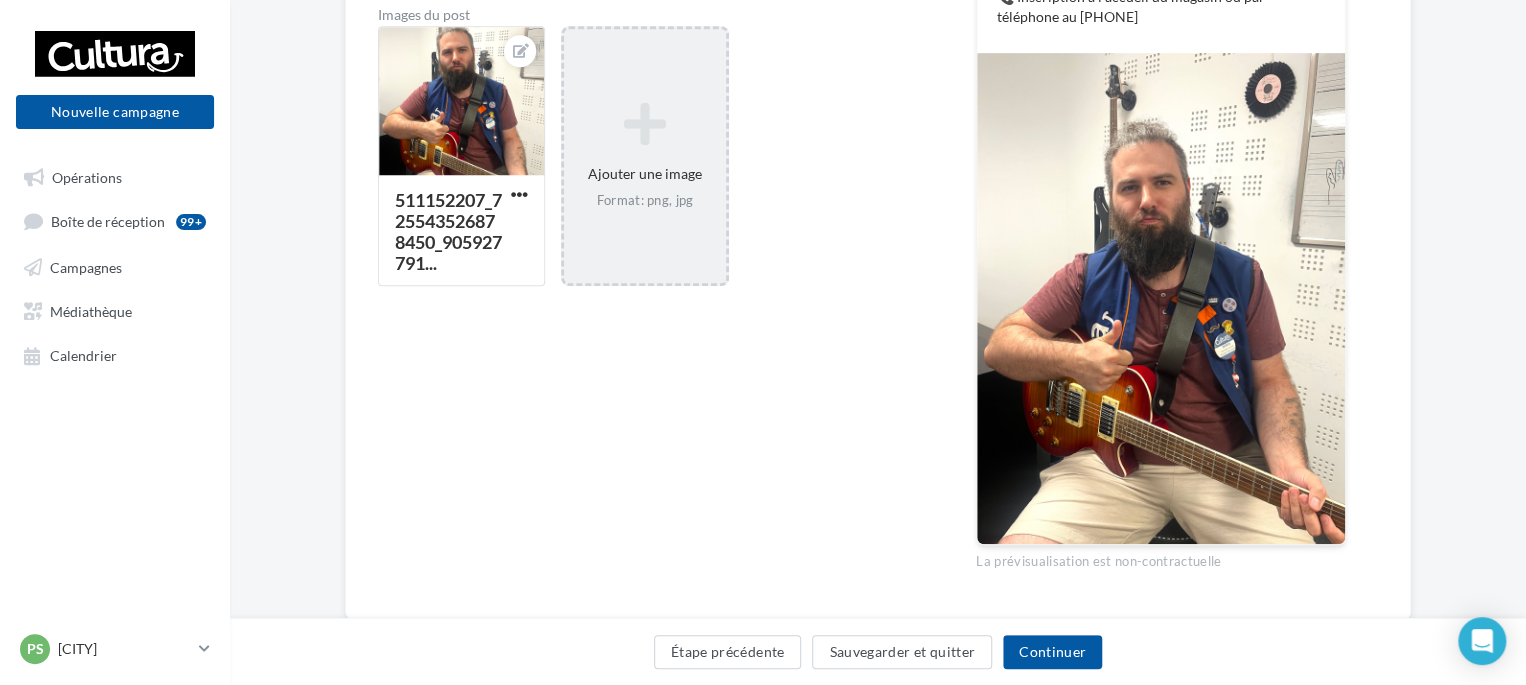 scroll, scrollTop: 596, scrollLeft: 0, axis: vertical 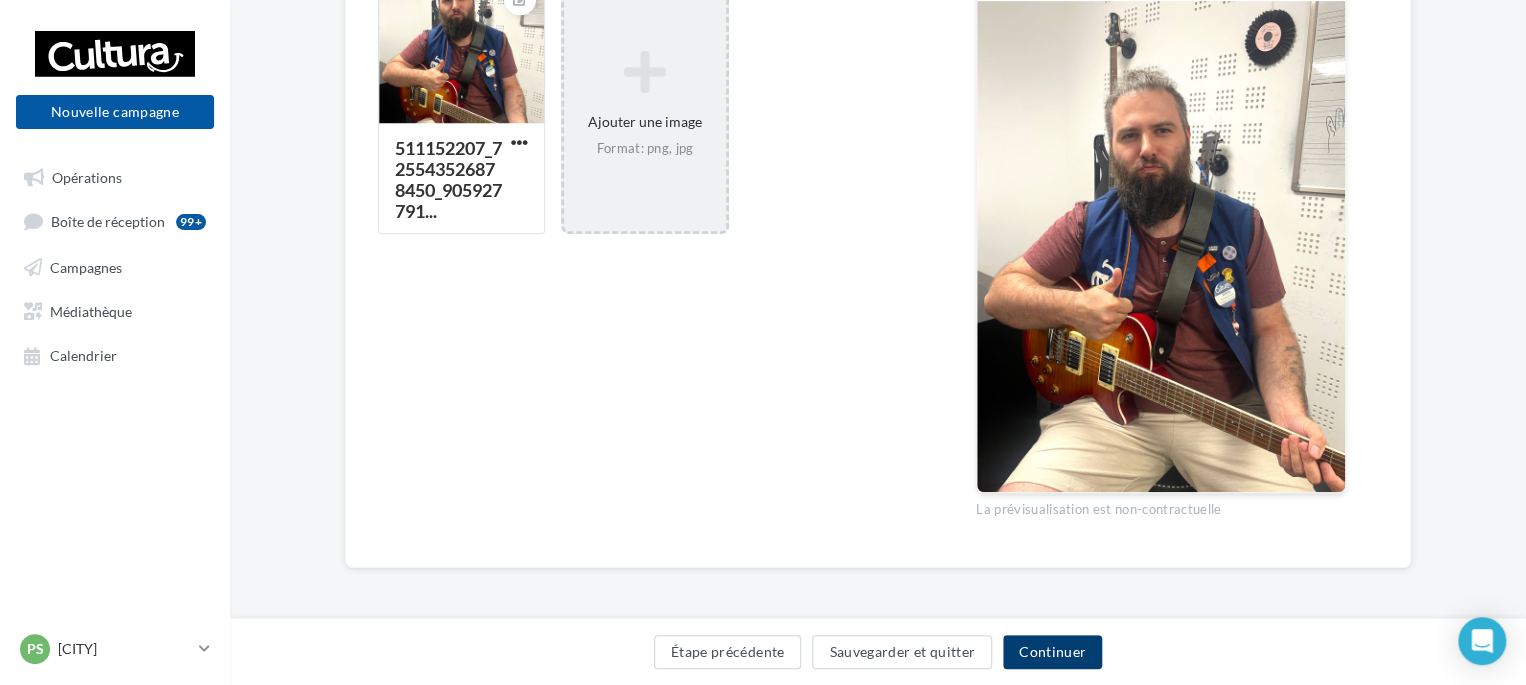 click on "Continuer" at bounding box center [1052, 652] 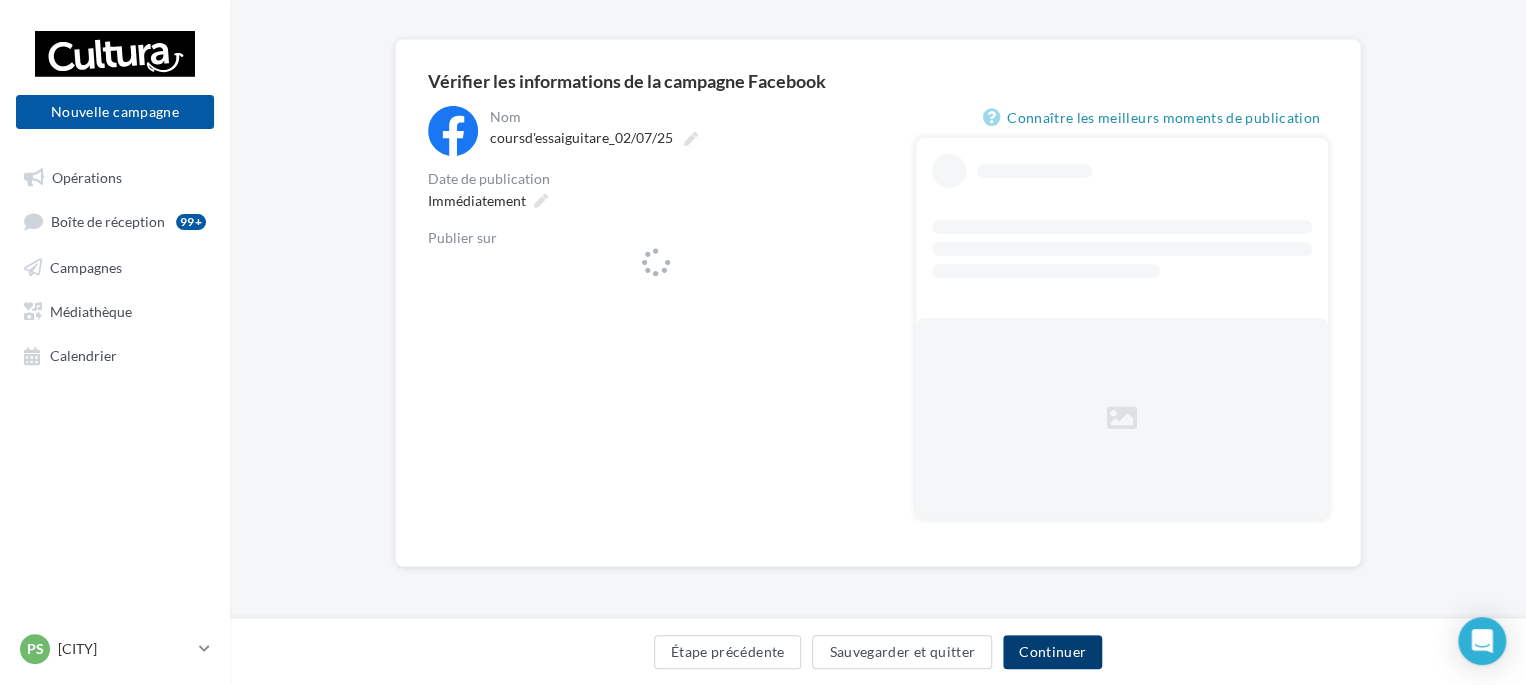 scroll, scrollTop: 0, scrollLeft: 0, axis: both 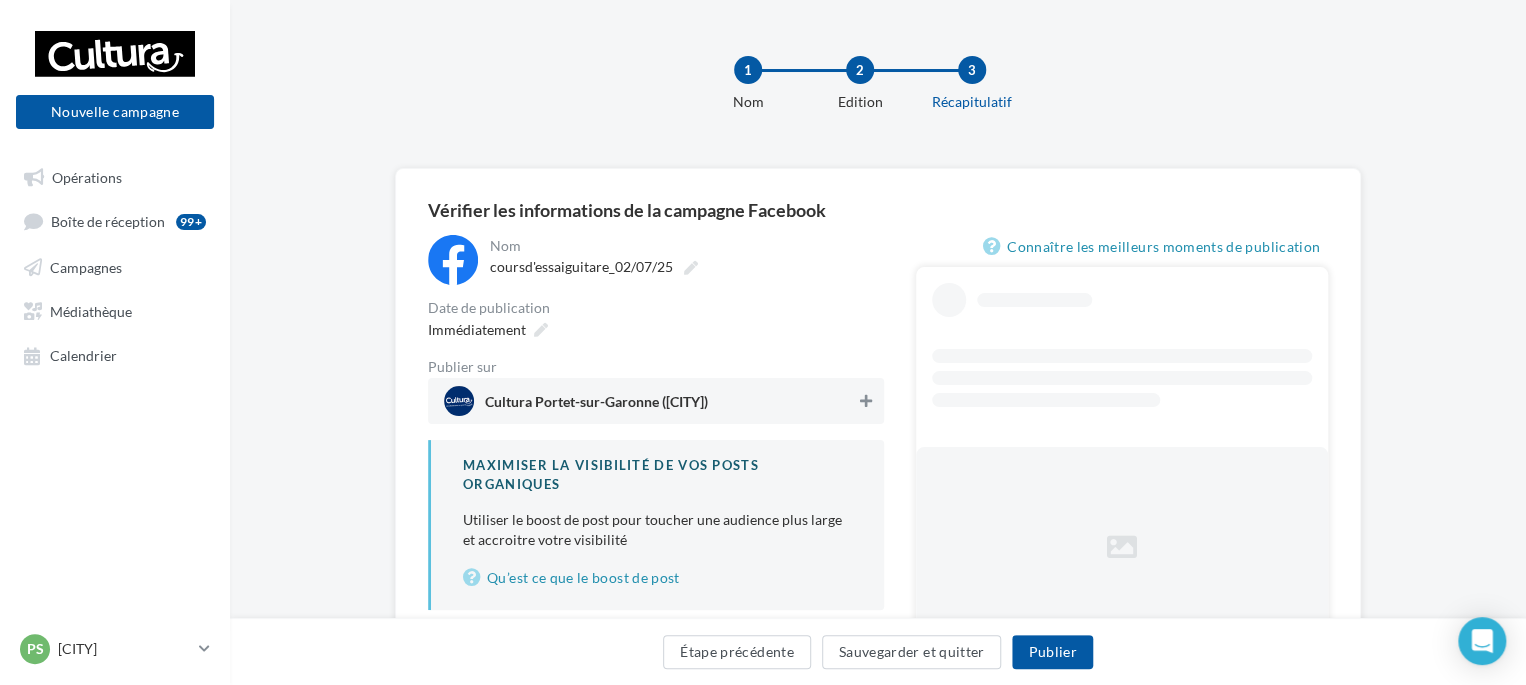 click at bounding box center [866, 401] 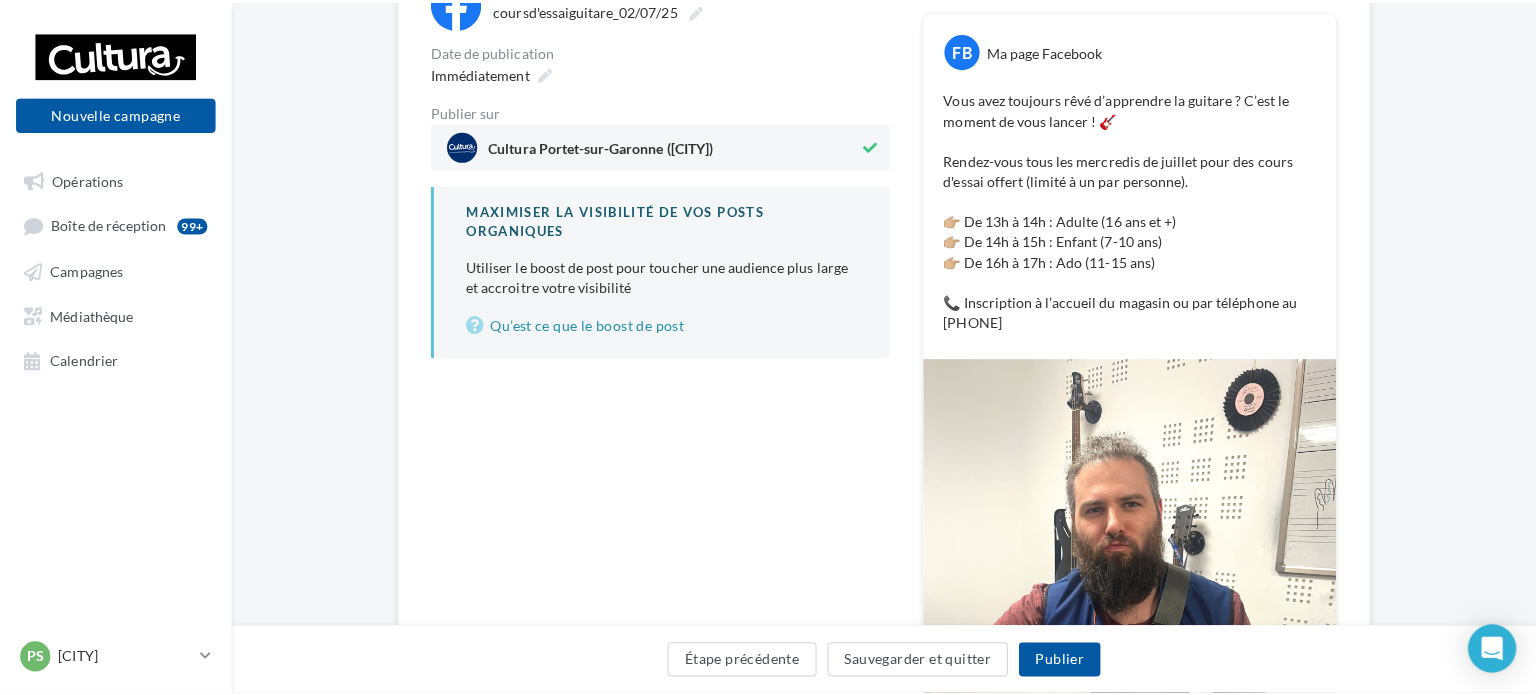 scroll, scrollTop: 200, scrollLeft: 0, axis: vertical 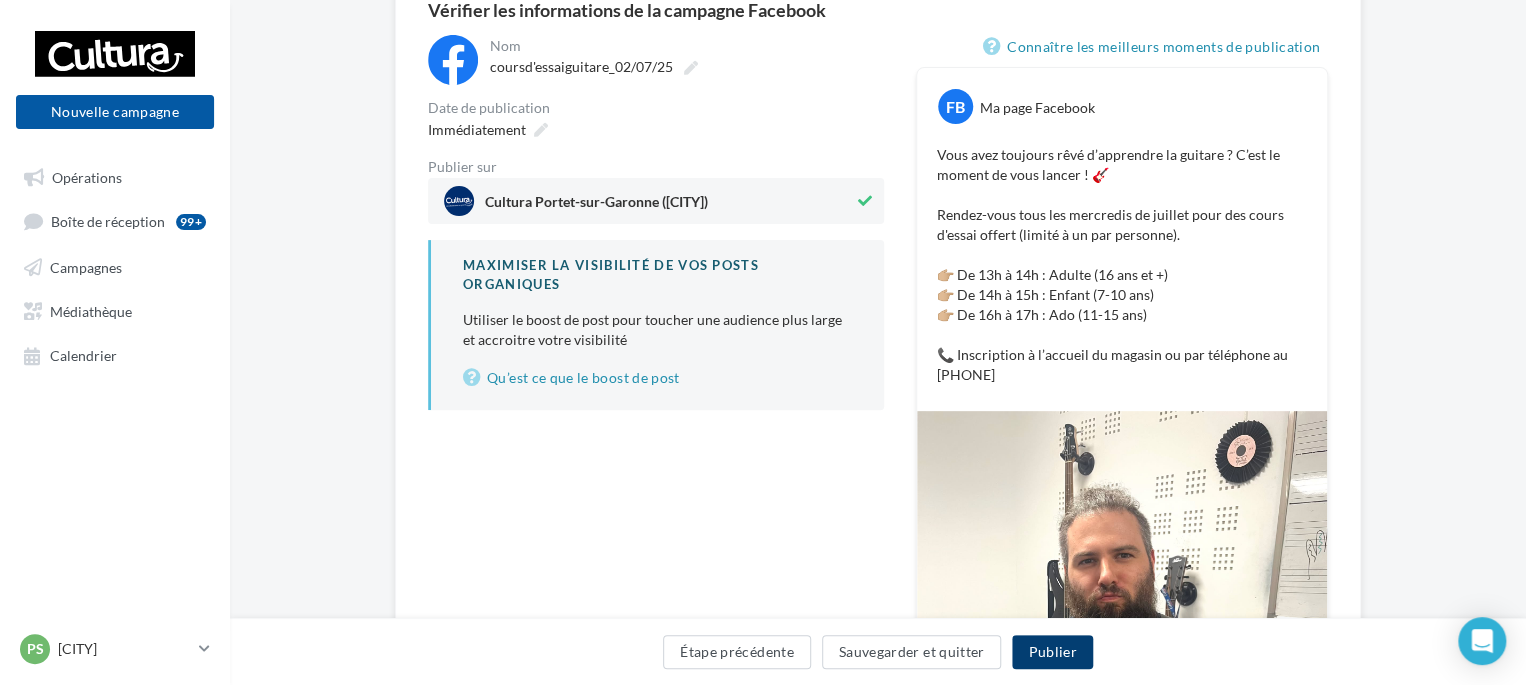 click on "Publier" at bounding box center [1052, 652] 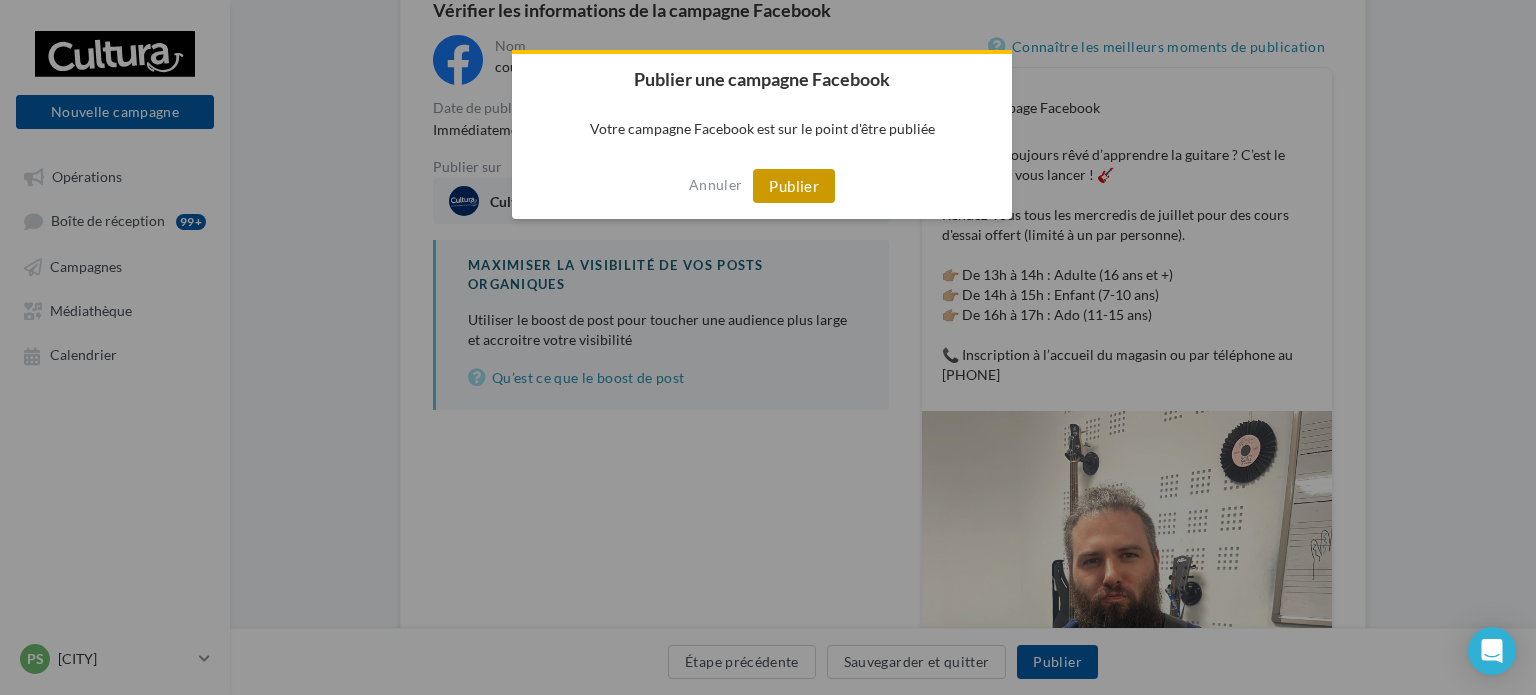 click on "Publier" at bounding box center (794, 186) 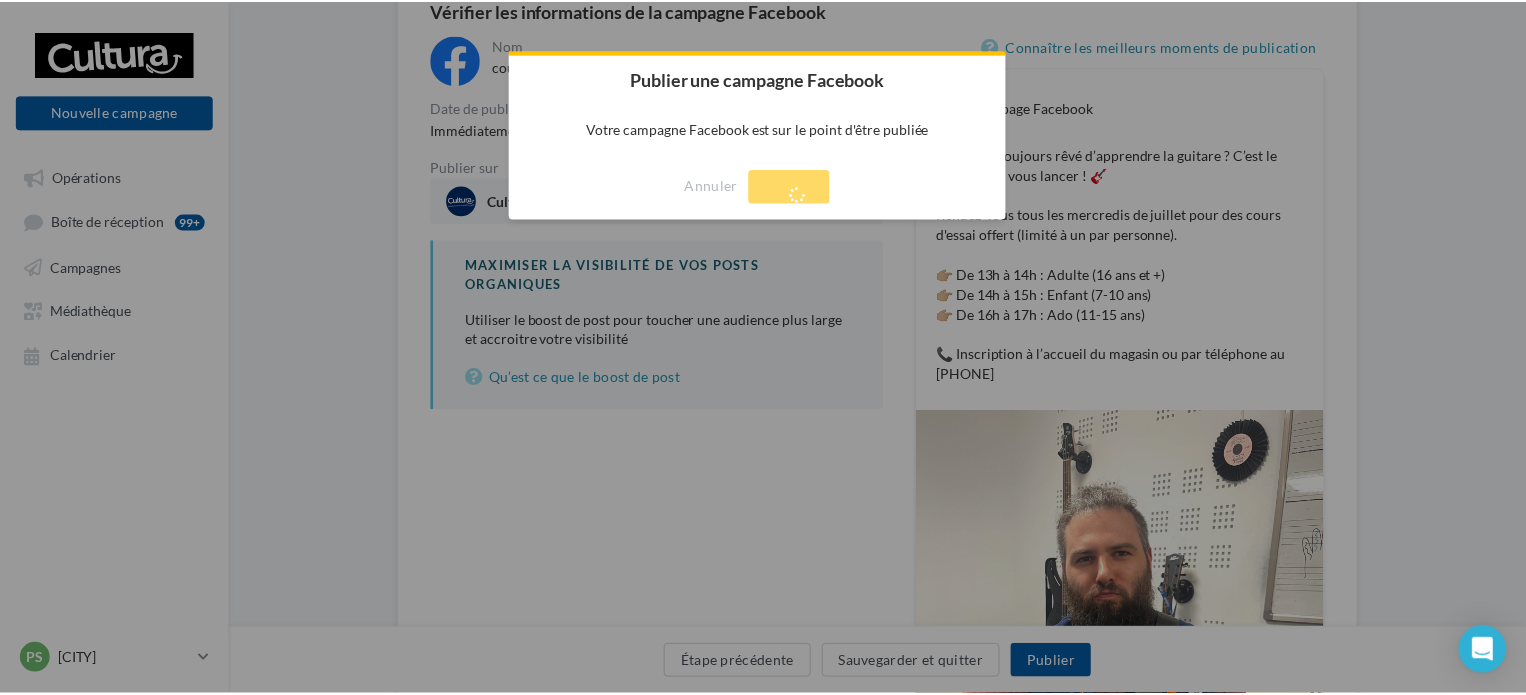 scroll, scrollTop: 32, scrollLeft: 0, axis: vertical 